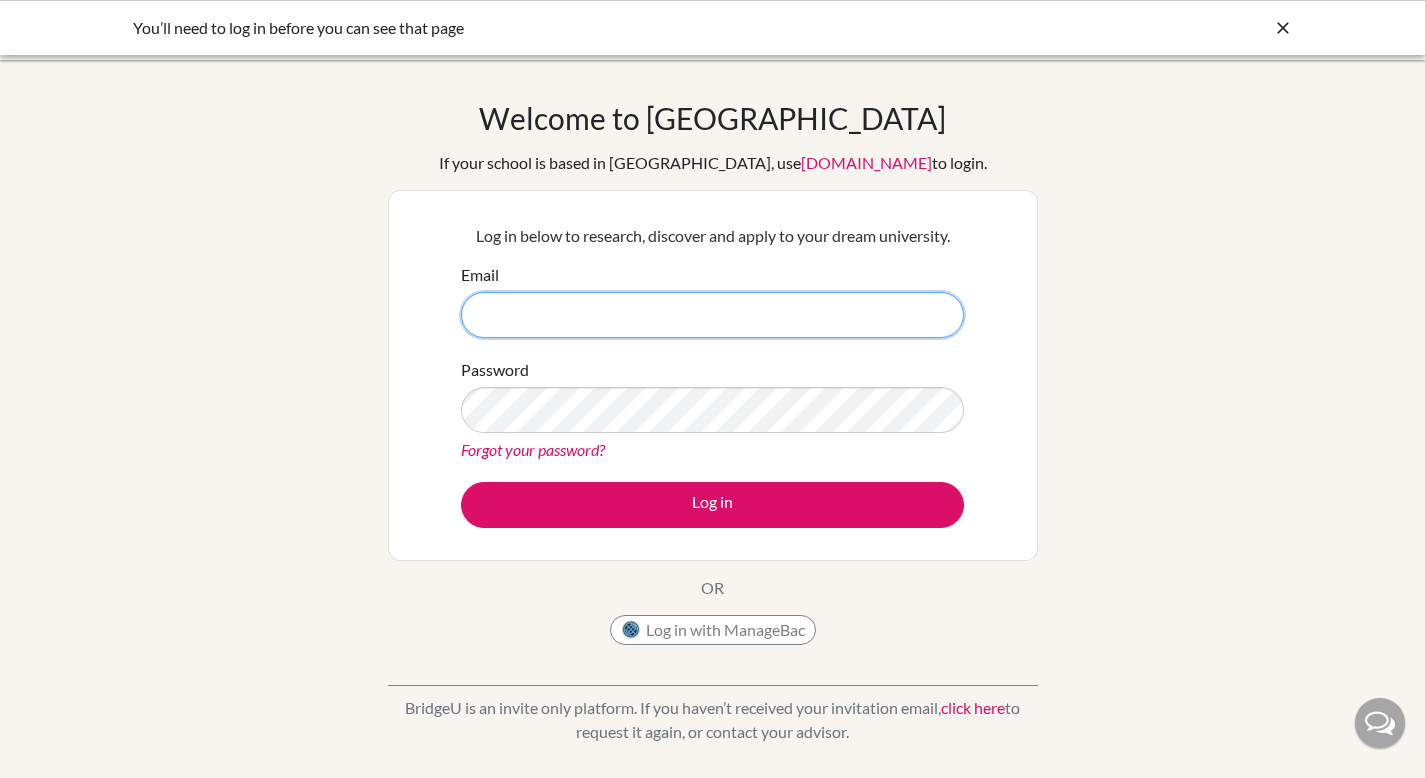 scroll, scrollTop: 0, scrollLeft: 0, axis: both 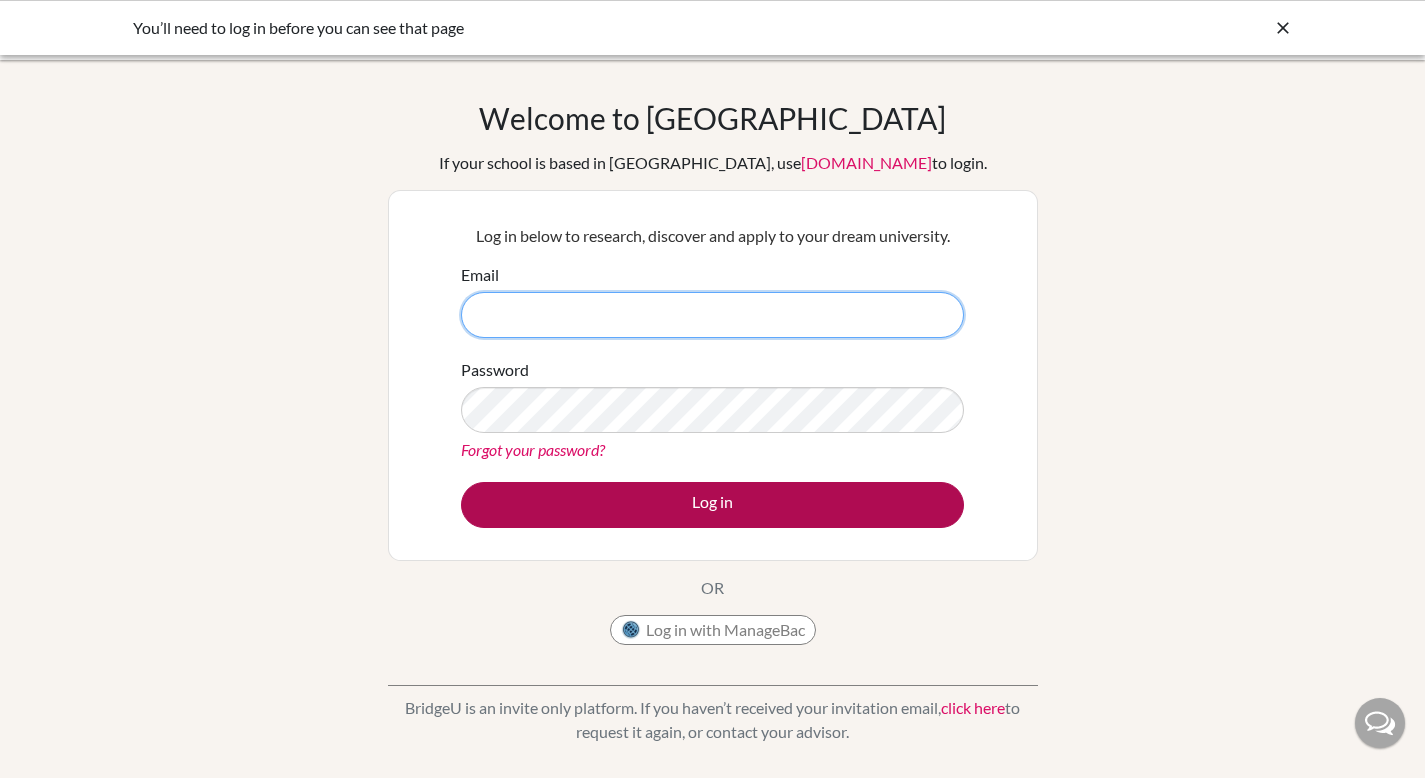 type on "john.witty@bfacademy.de" 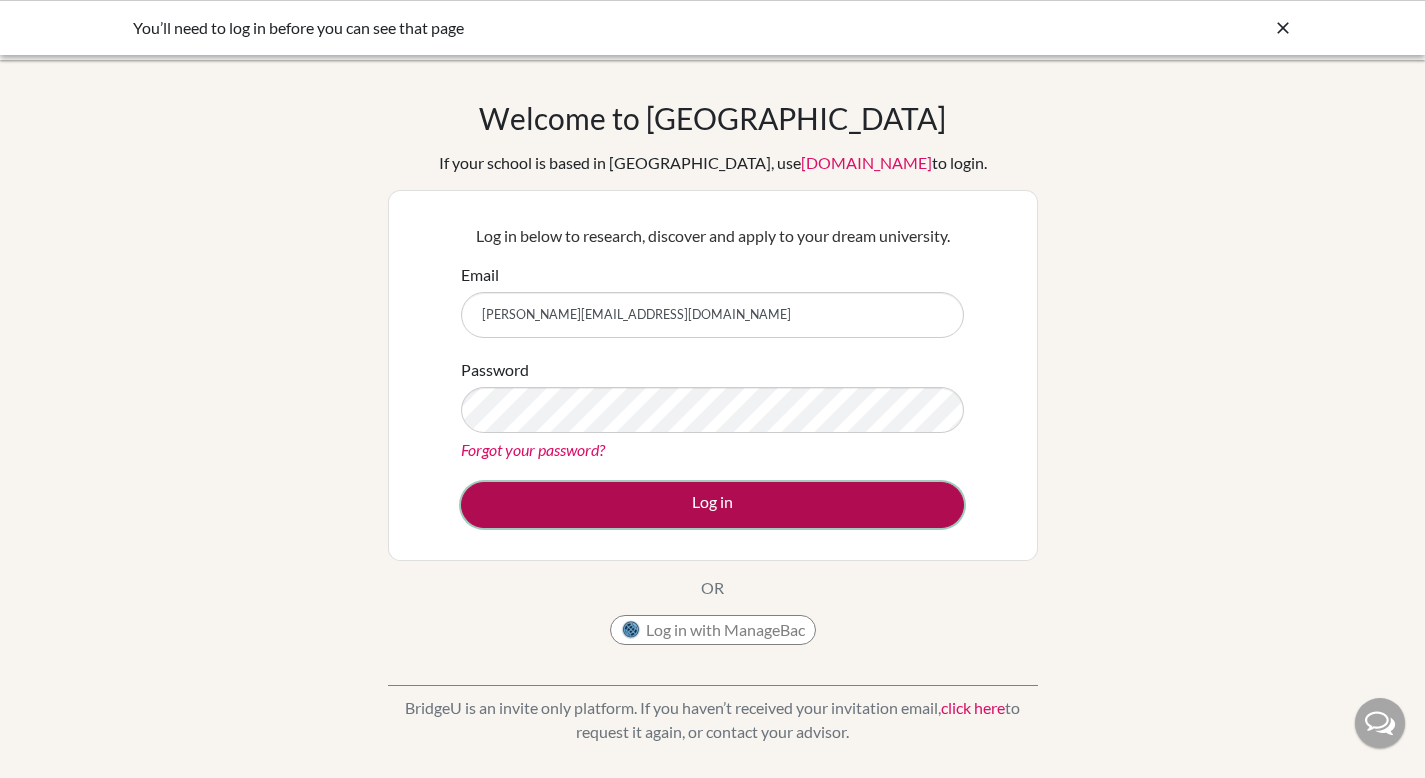 click on "Log in" at bounding box center [712, 505] 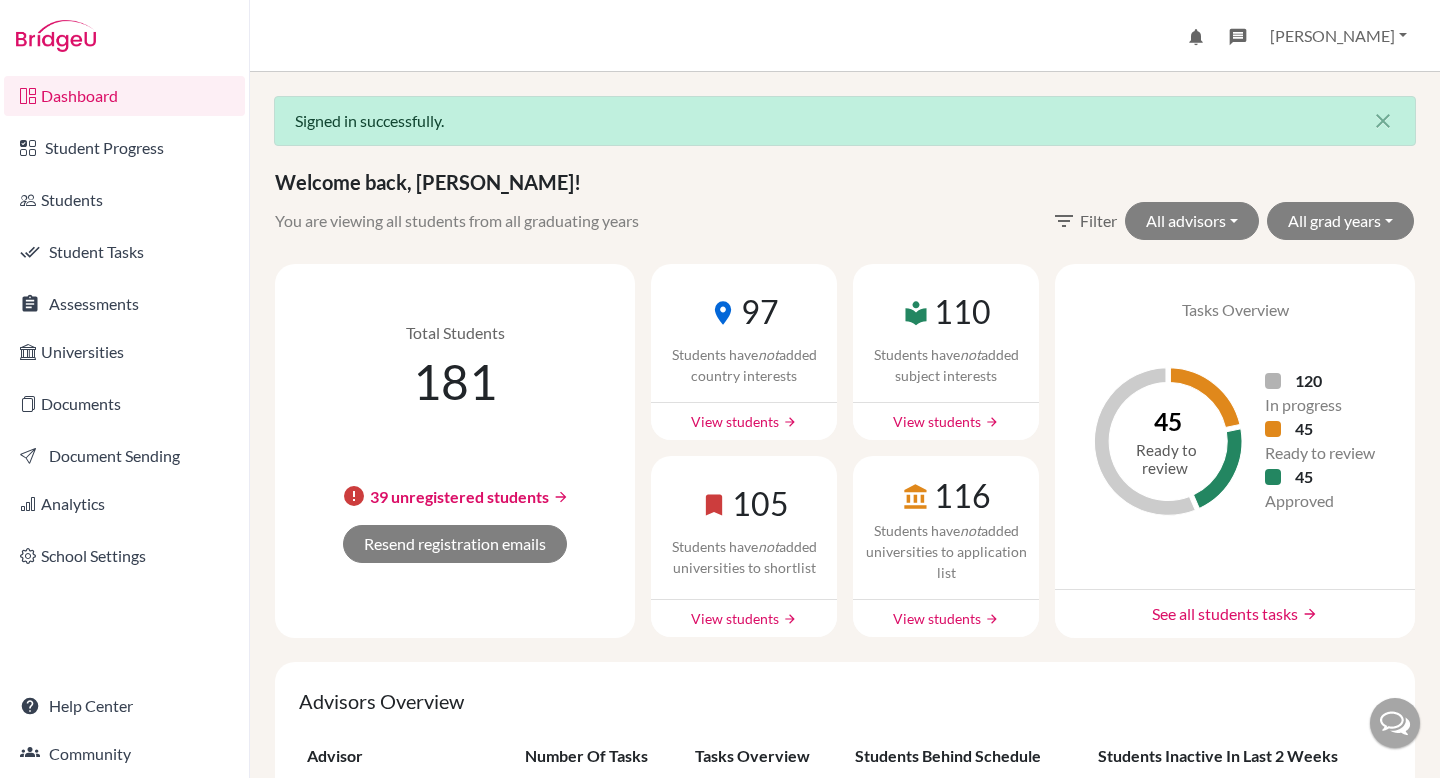 scroll, scrollTop: 0, scrollLeft: 0, axis: both 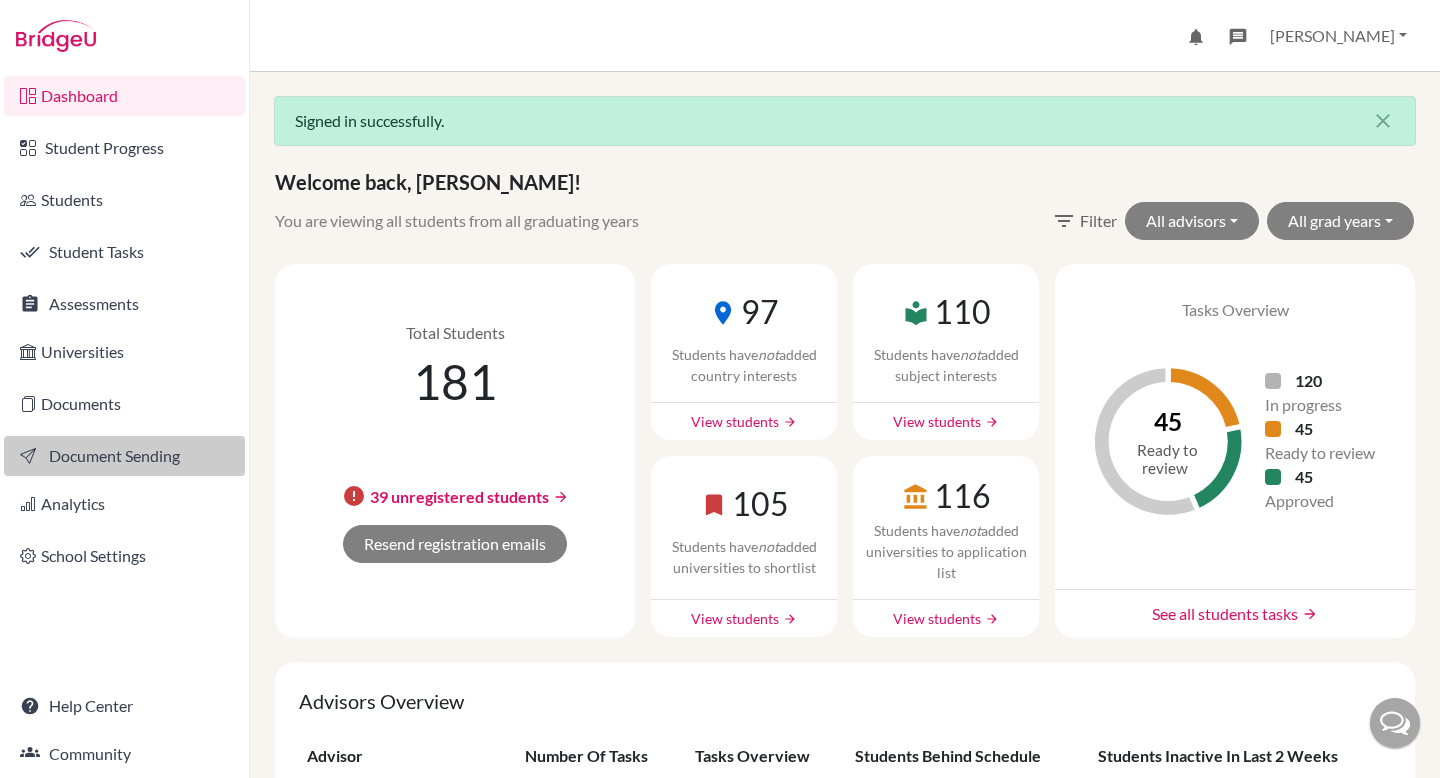 click on "Document Sending" at bounding box center (124, 456) 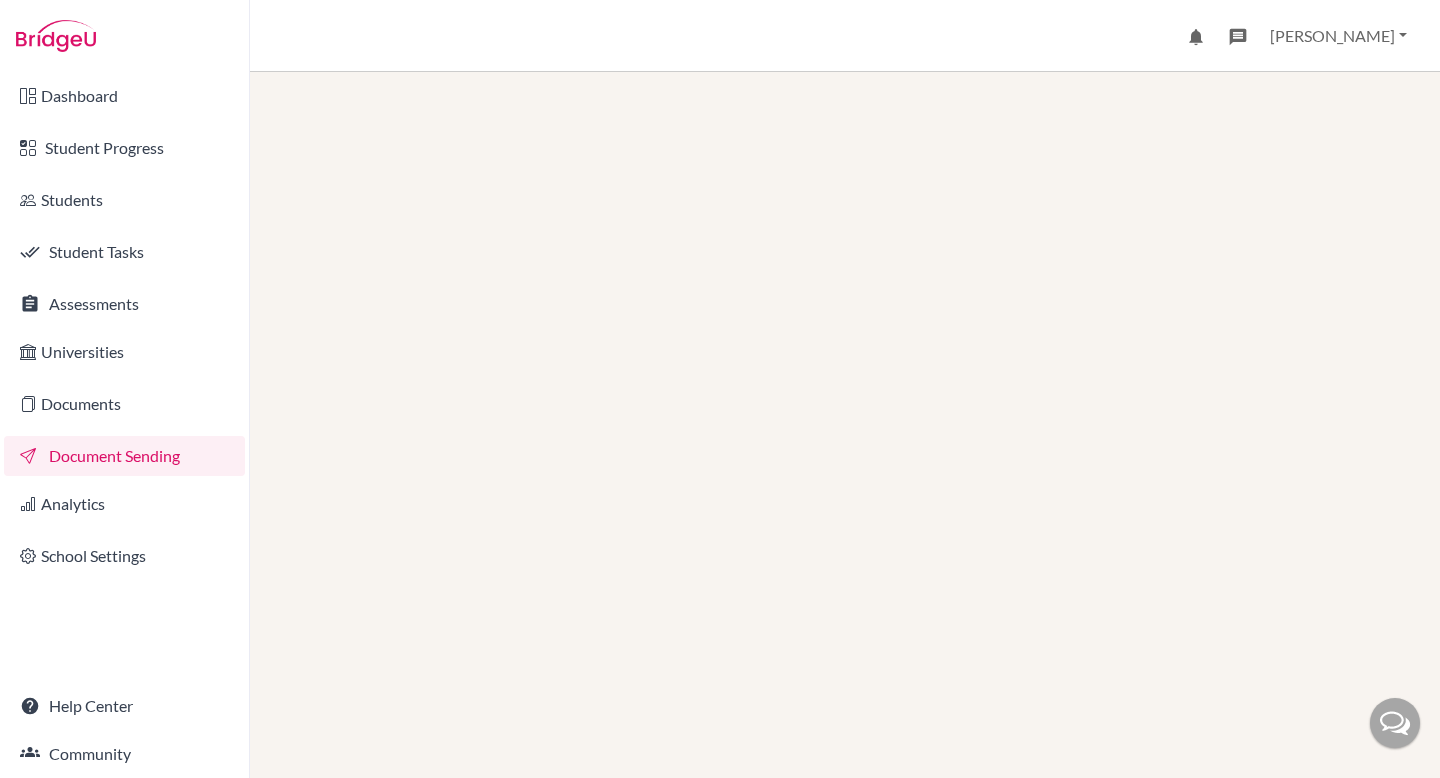 scroll, scrollTop: 0, scrollLeft: 0, axis: both 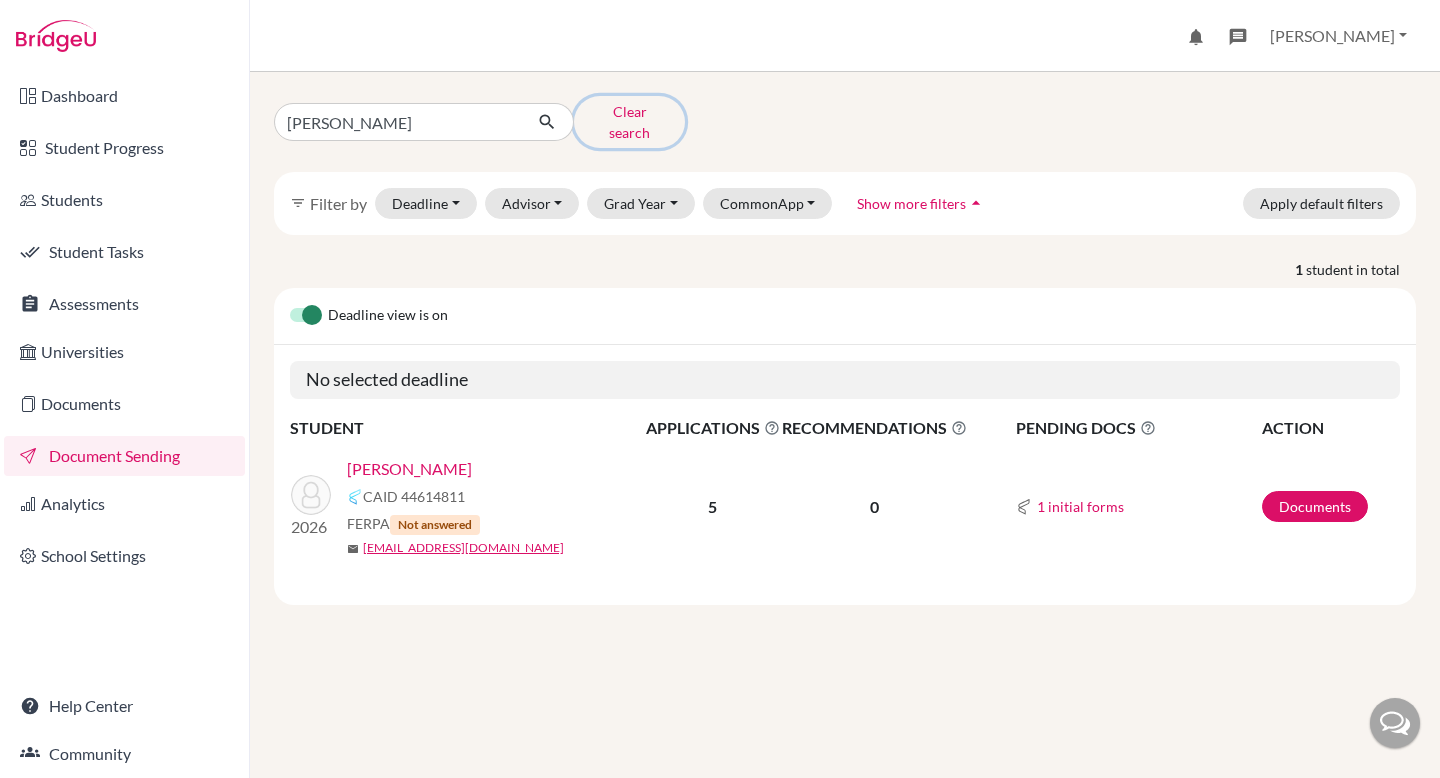 click on "Clear search" at bounding box center [629, 122] 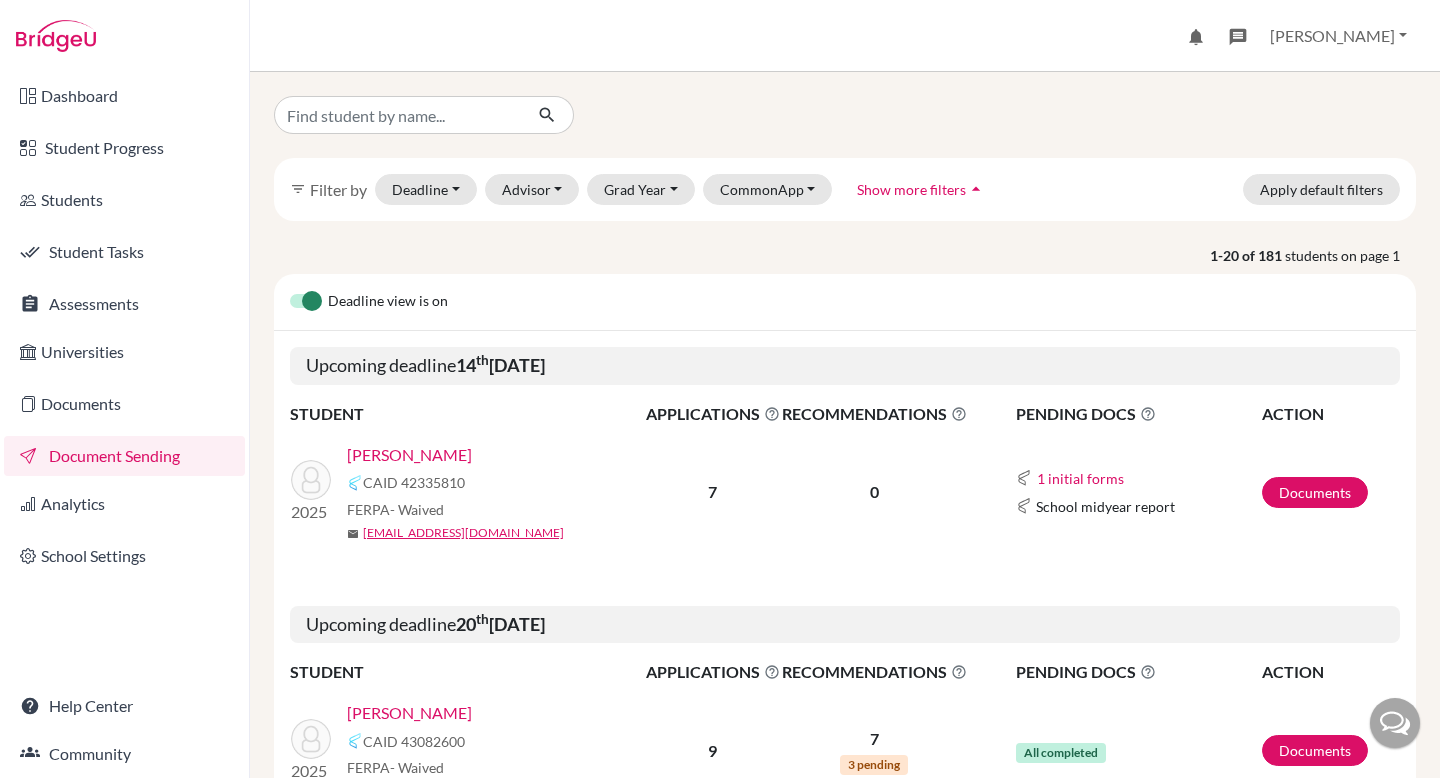 click at bounding box center [290, 290] 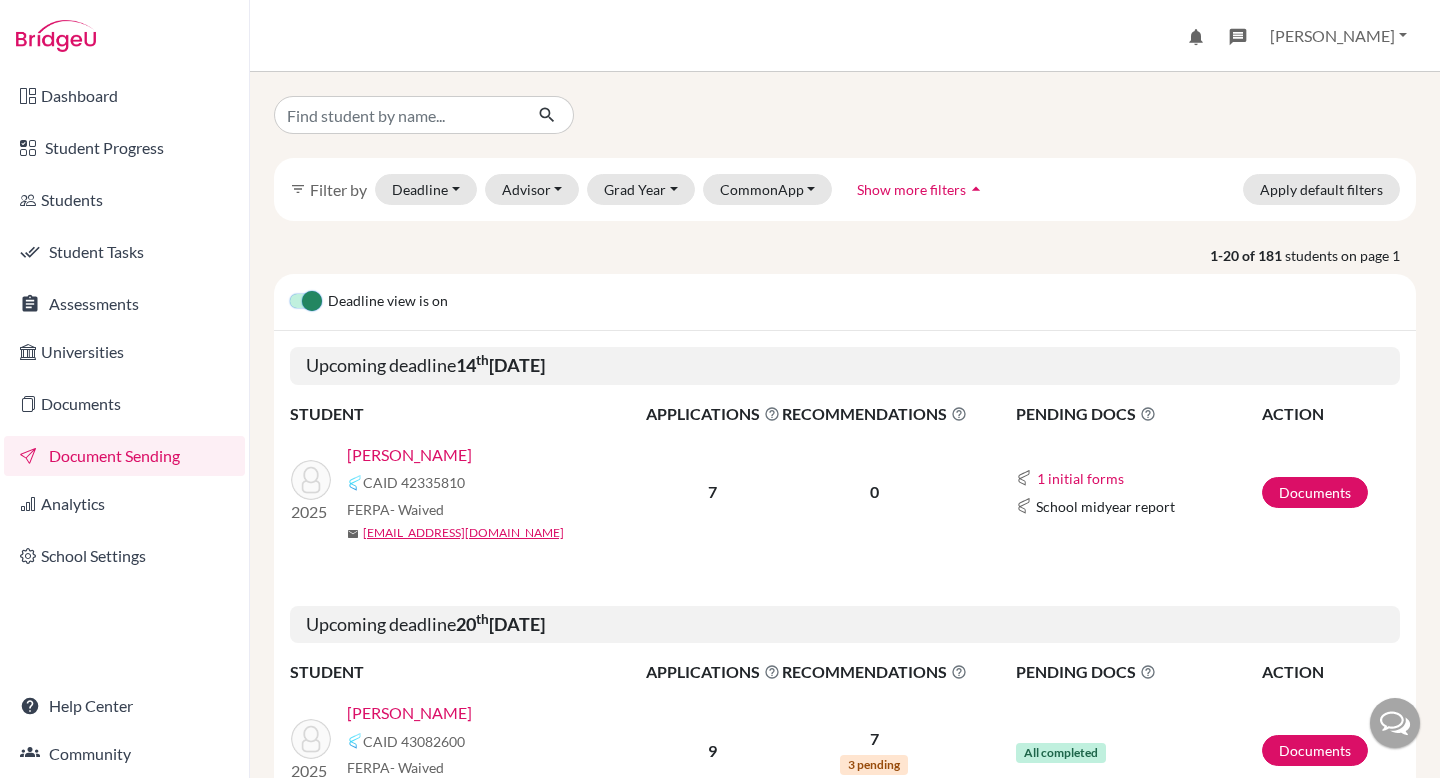 click at bounding box center (298, 300) 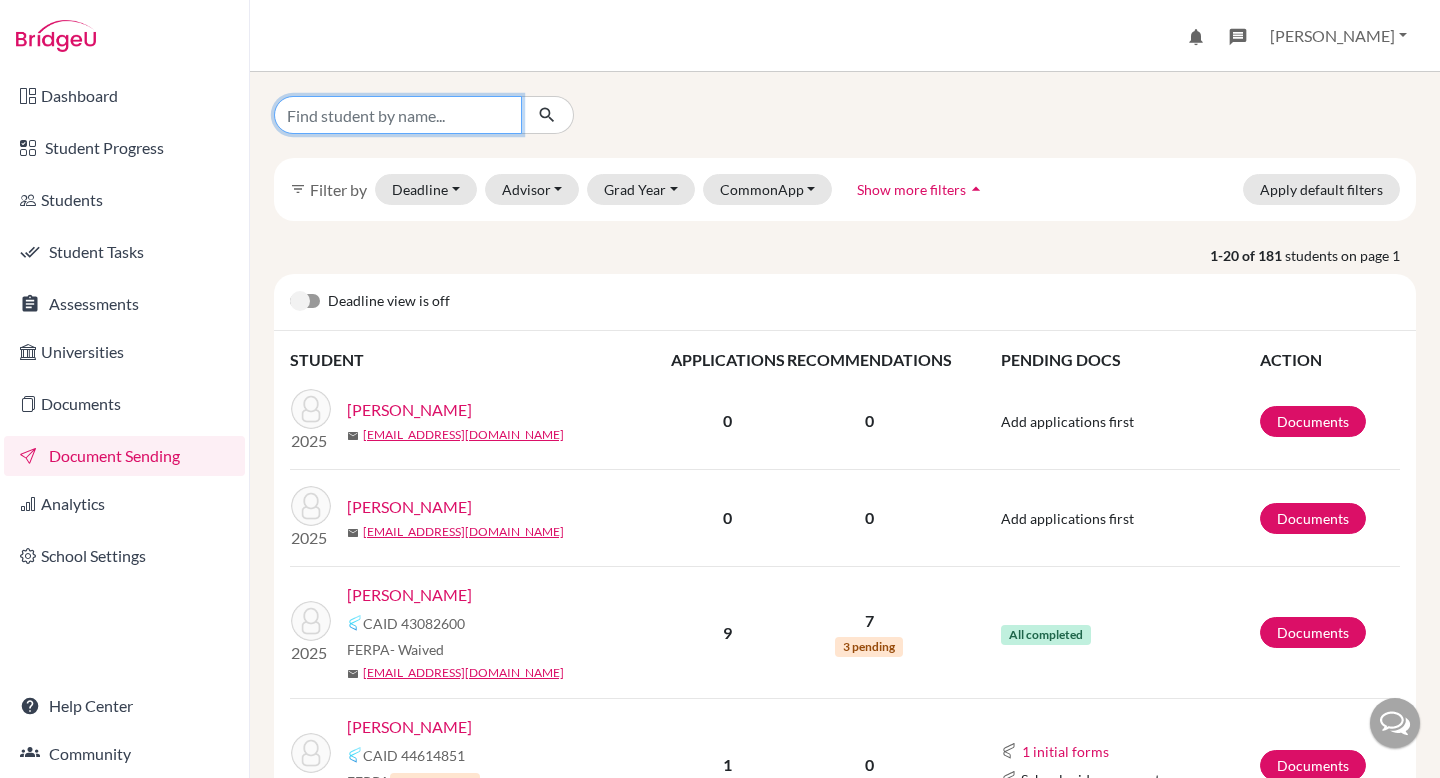 click at bounding box center (398, 115) 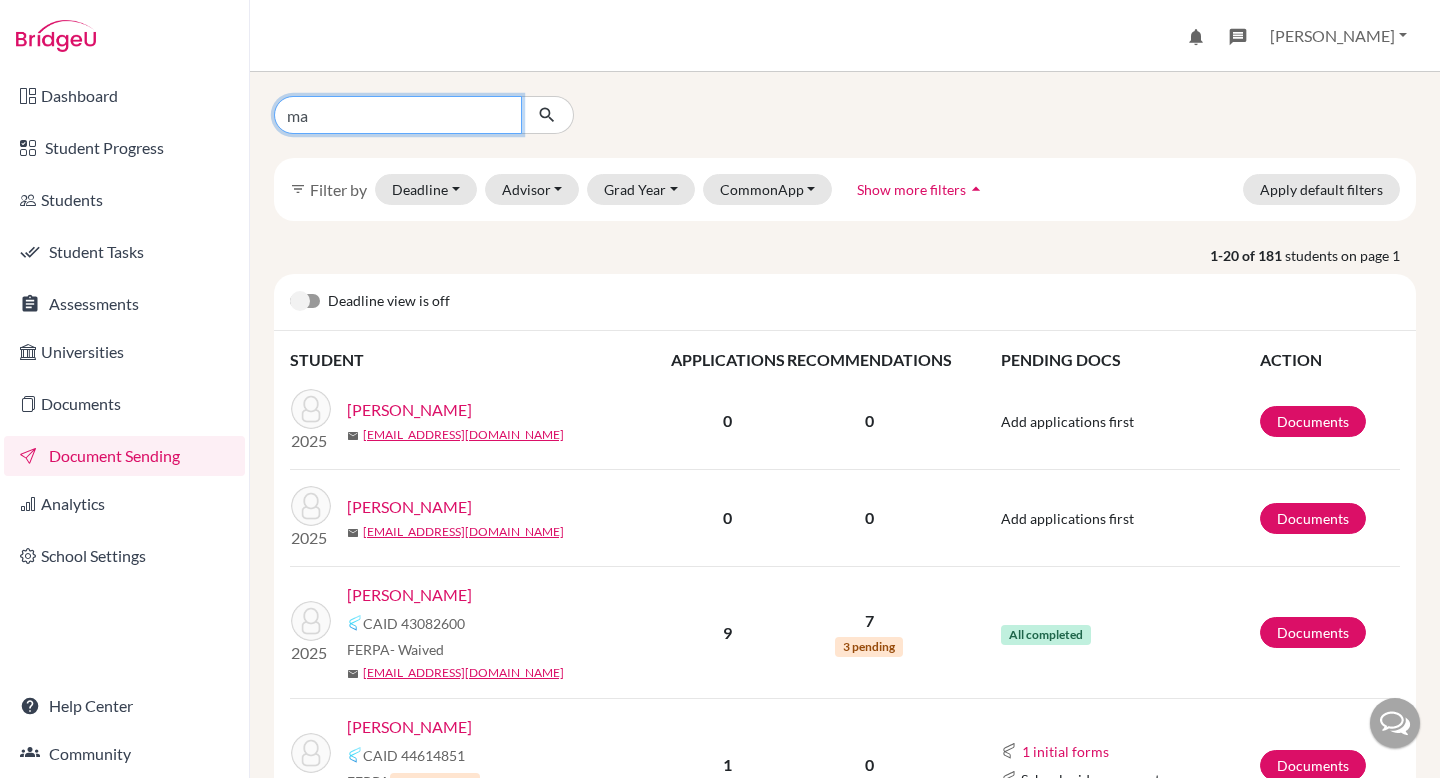 type on "m" 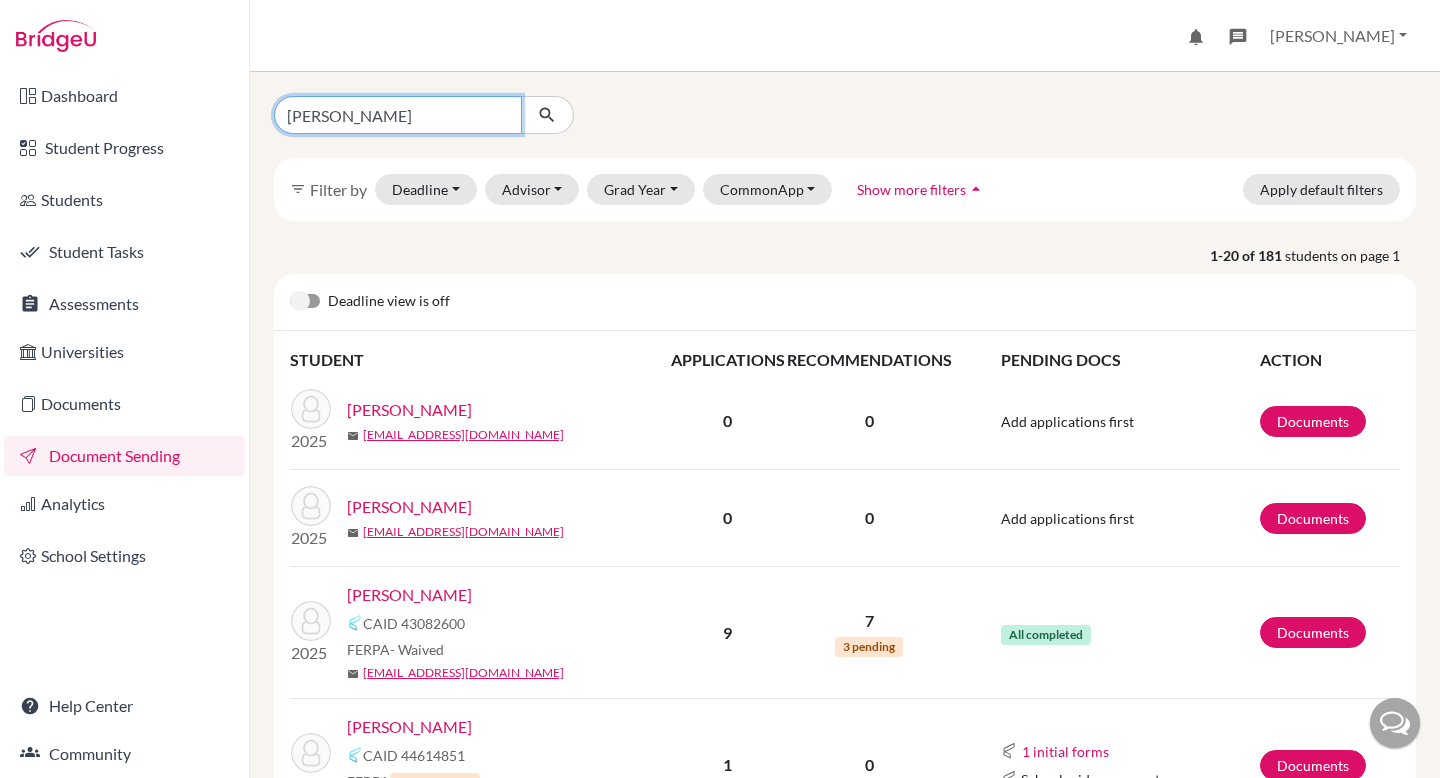 type on "martin" 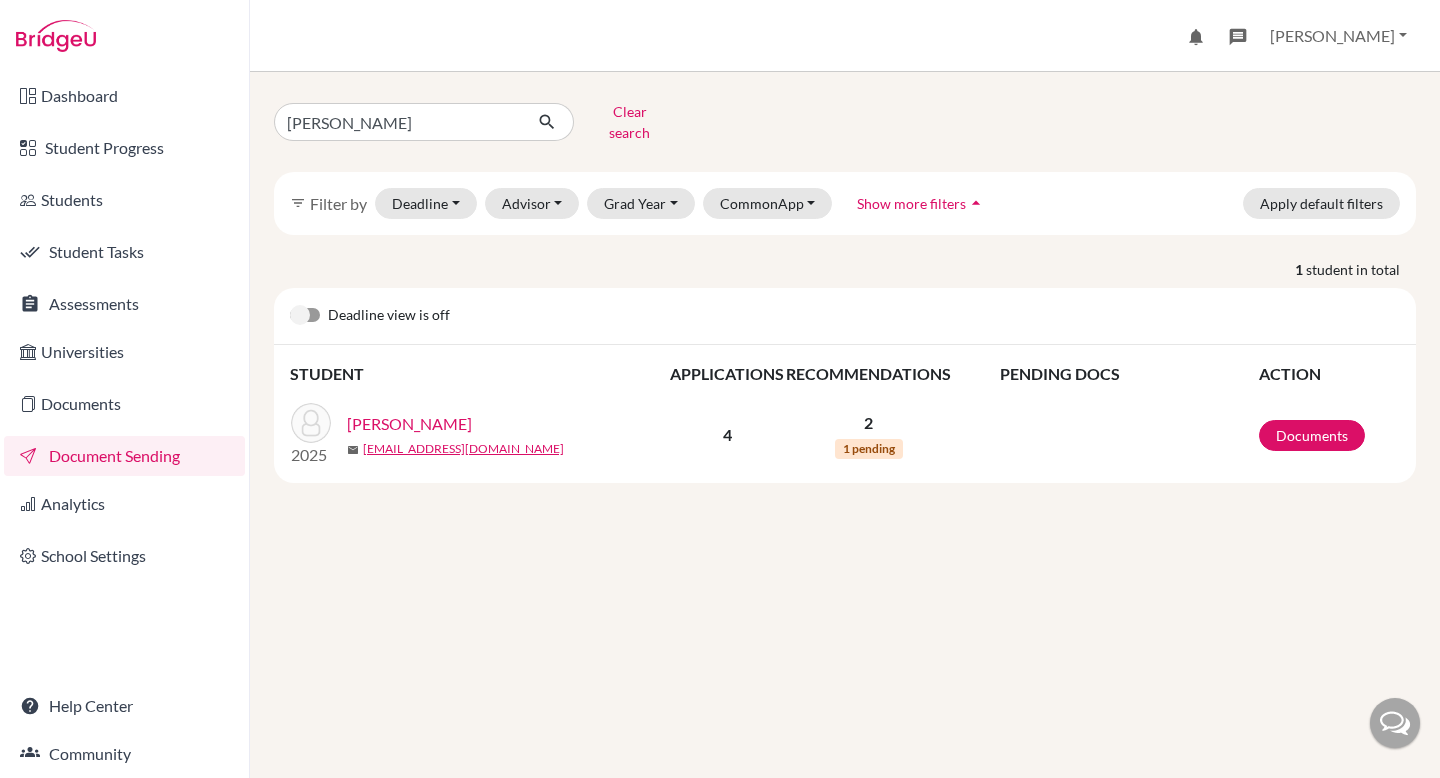 click on "Martin, Egemen" at bounding box center [409, 424] 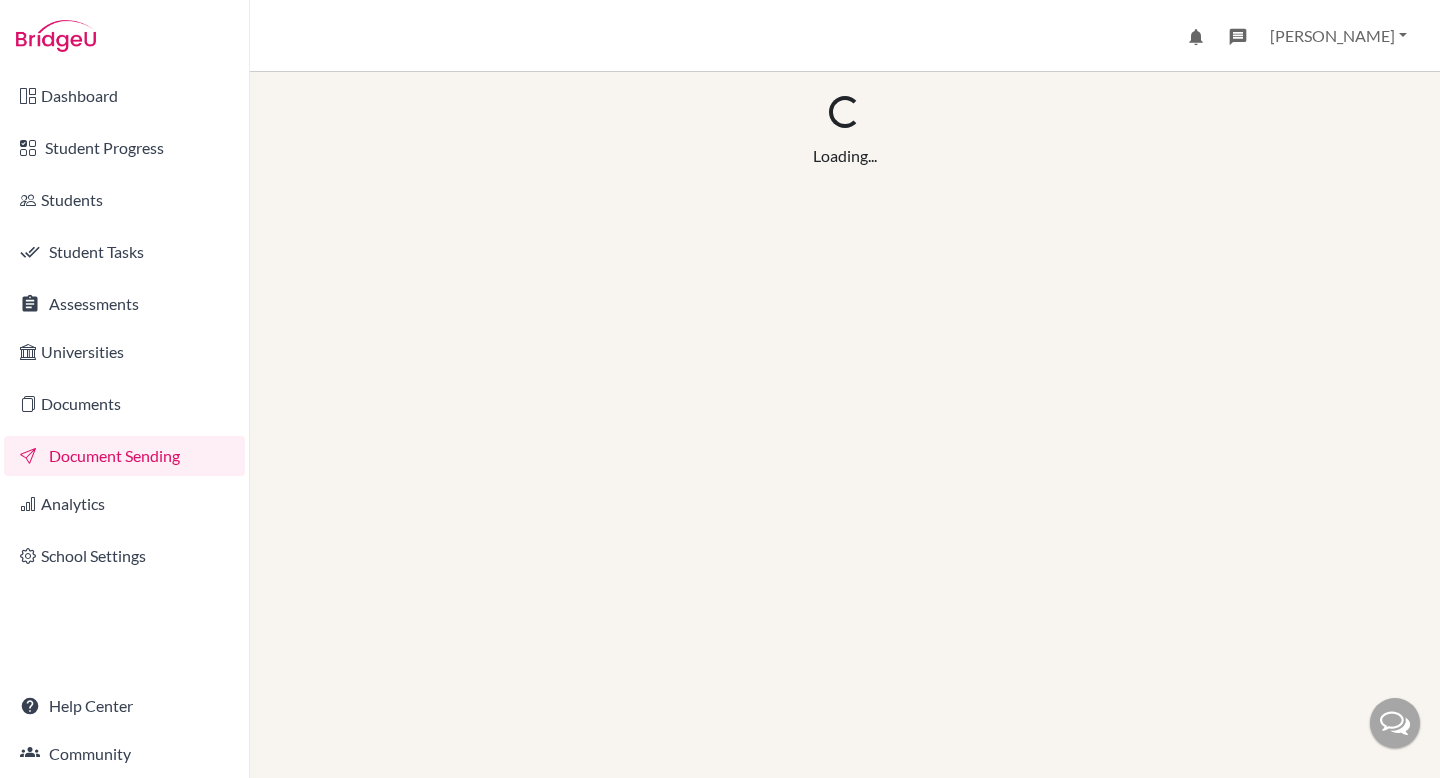 scroll, scrollTop: 0, scrollLeft: 0, axis: both 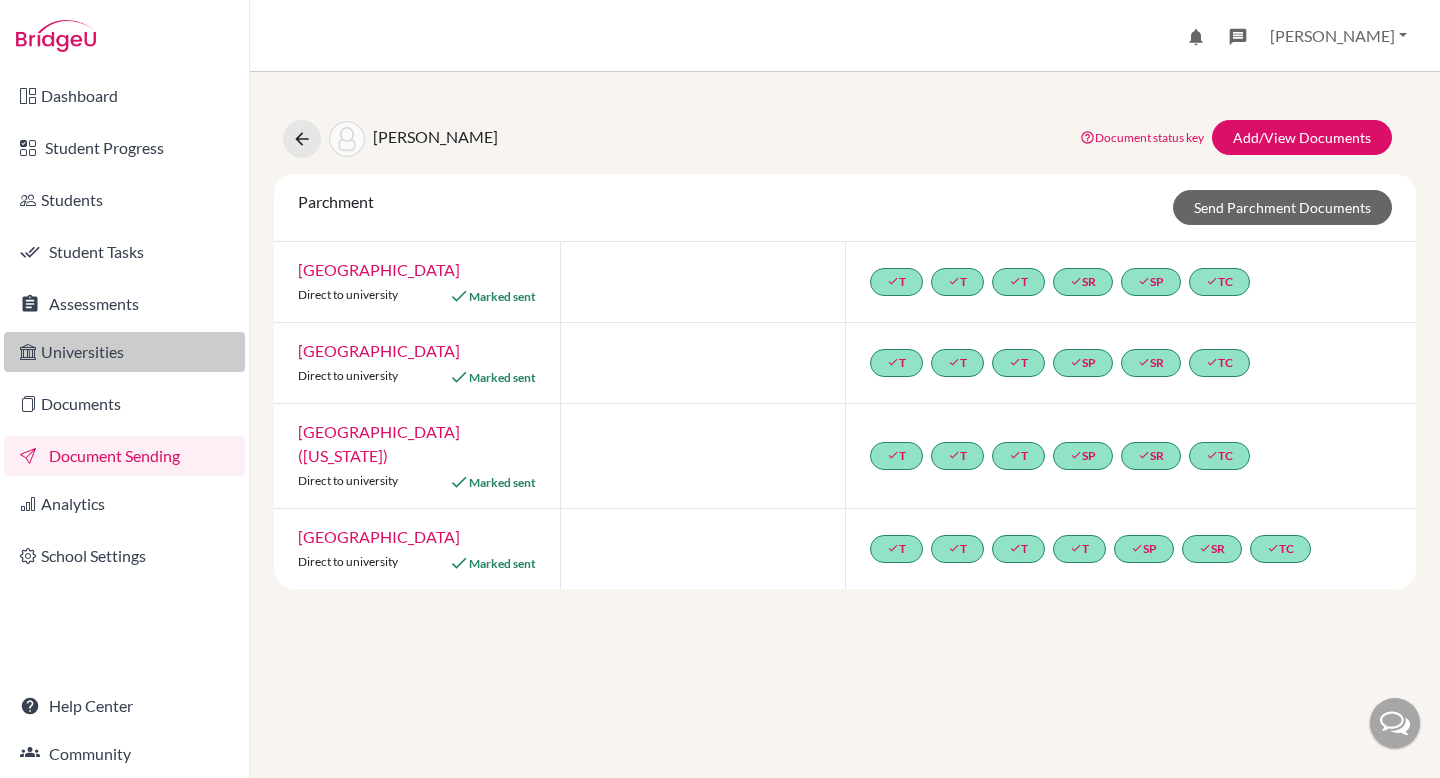 click on "Universities" at bounding box center (124, 352) 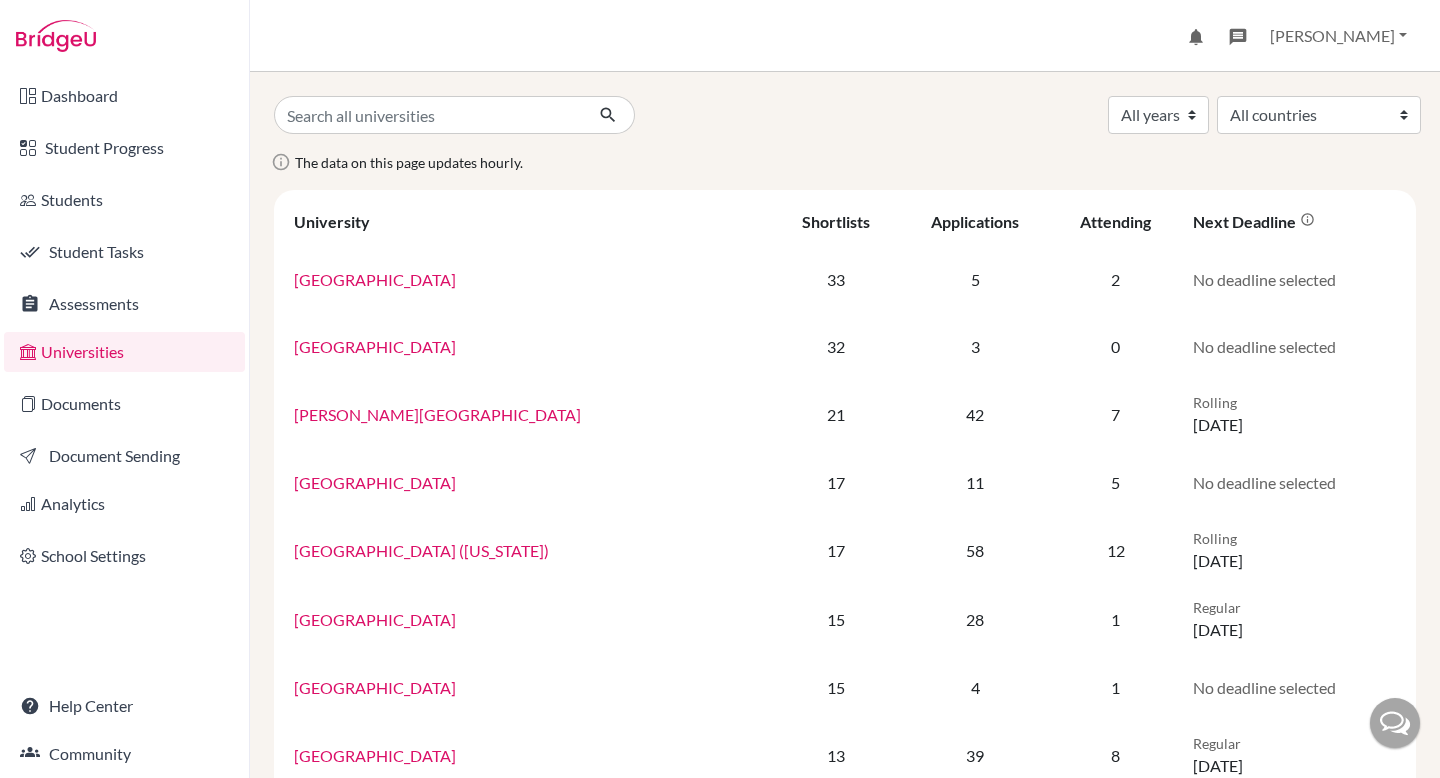 scroll, scrollTop: 0, scrollLeft: 0, axis: both 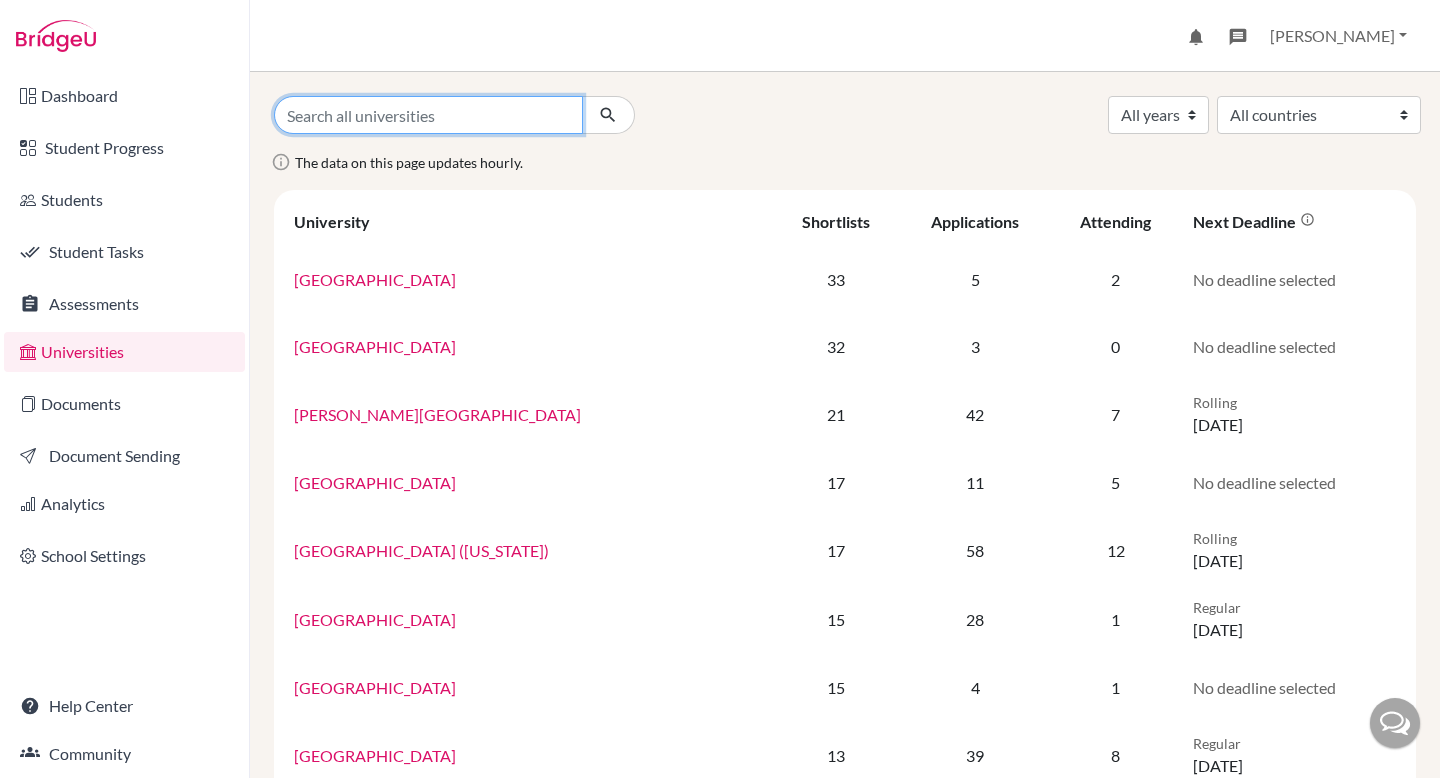 click at bounding box center [428, 115] 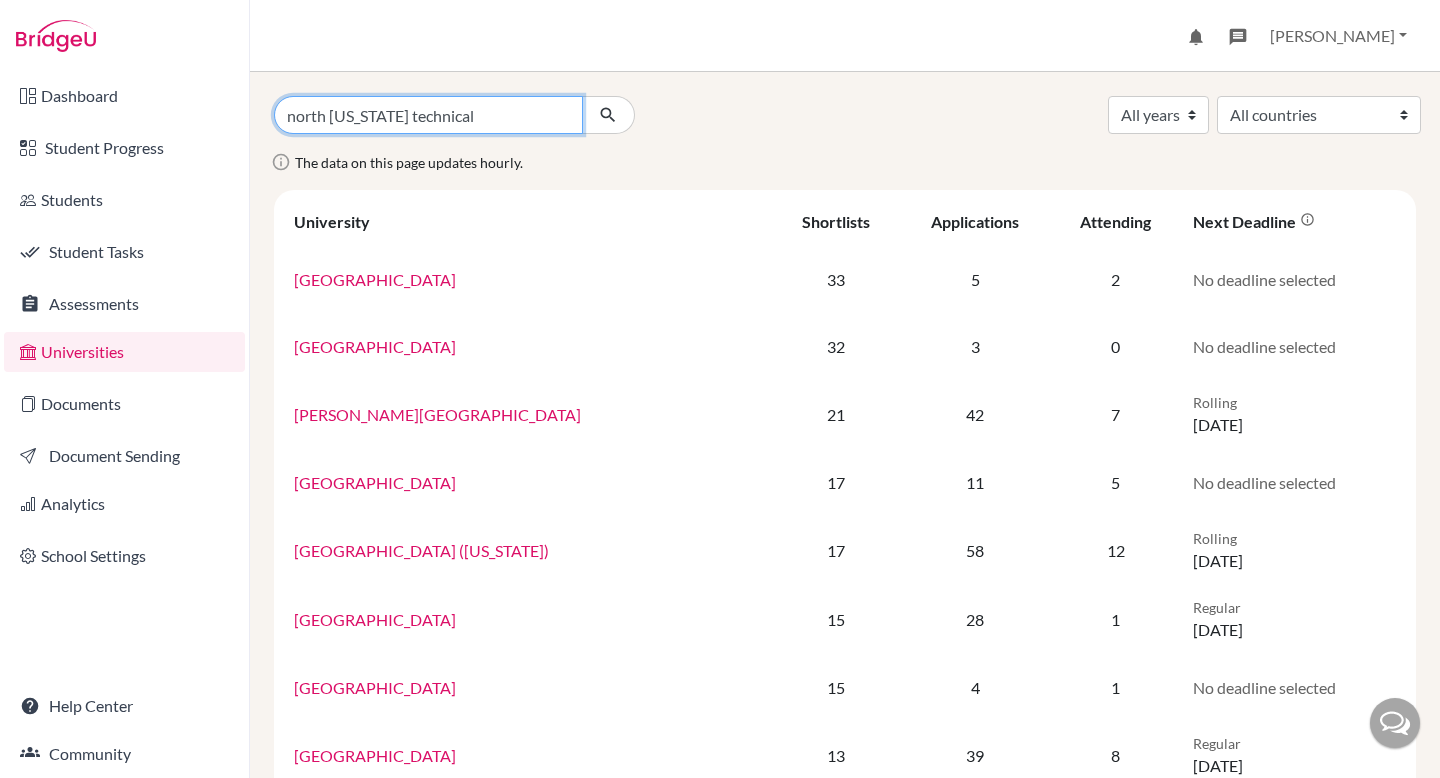 type on "north [US_STATE] technical" 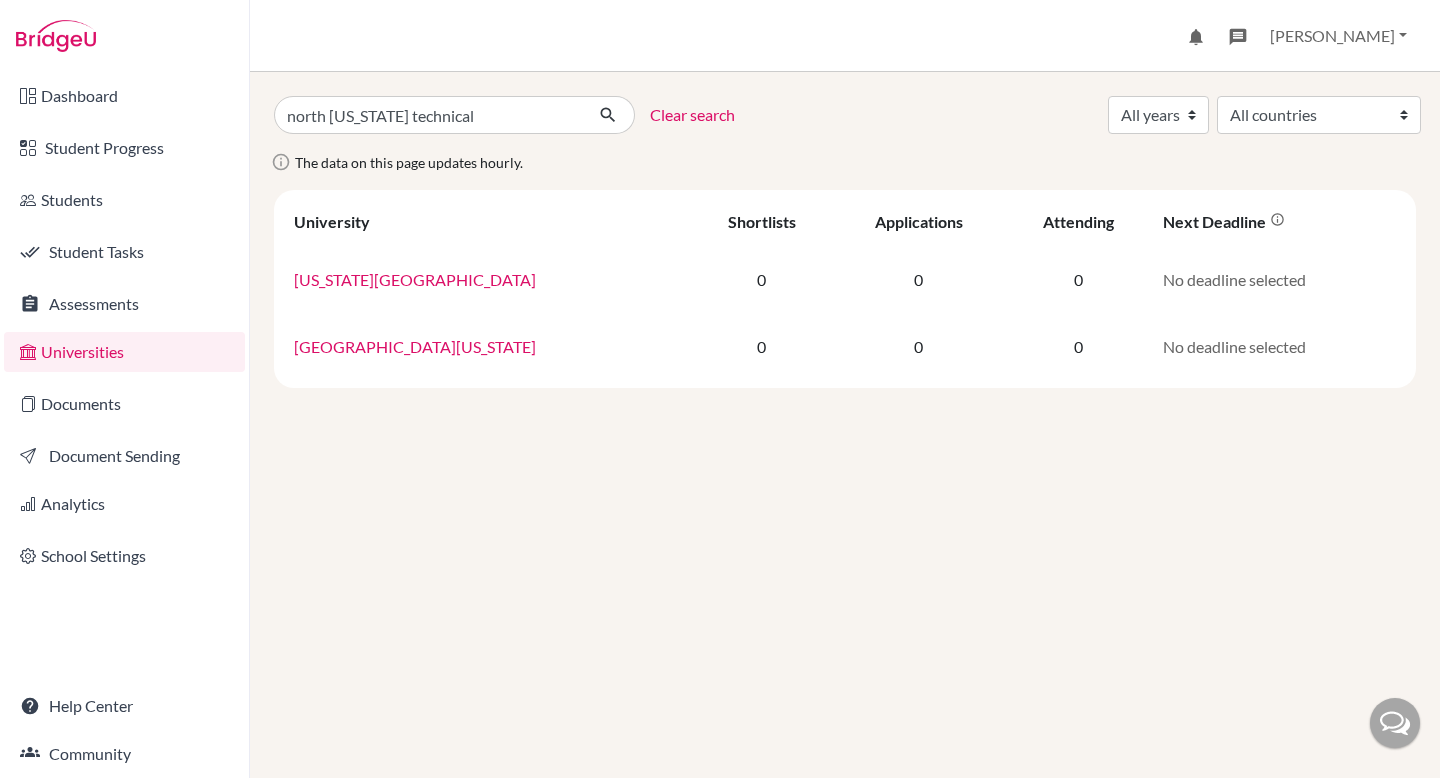 scroll, scrollTop: 0, scrollLeft: 0, axis: both 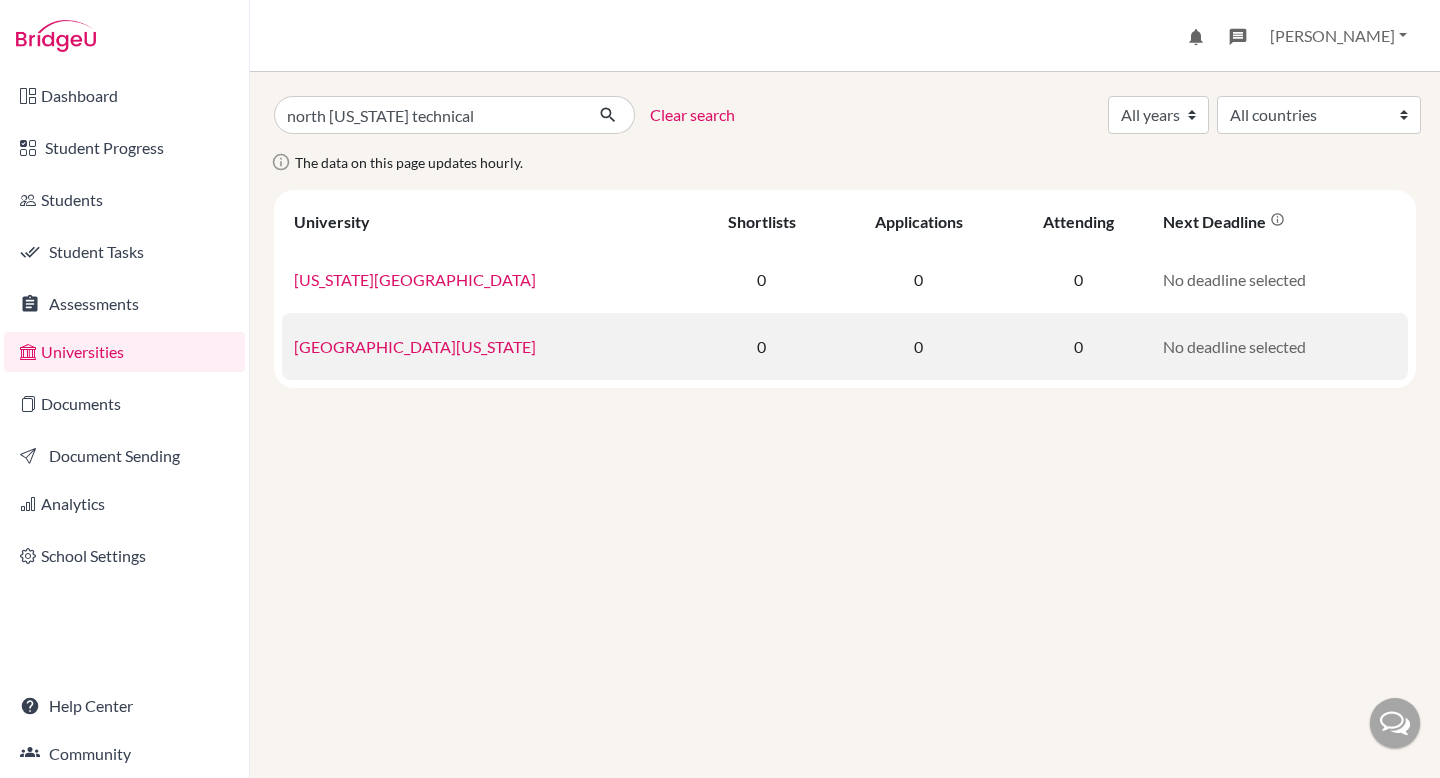 click on "[GEOGRAPHIC_DATA][US_STATE]" at bounding box center (415, 346) 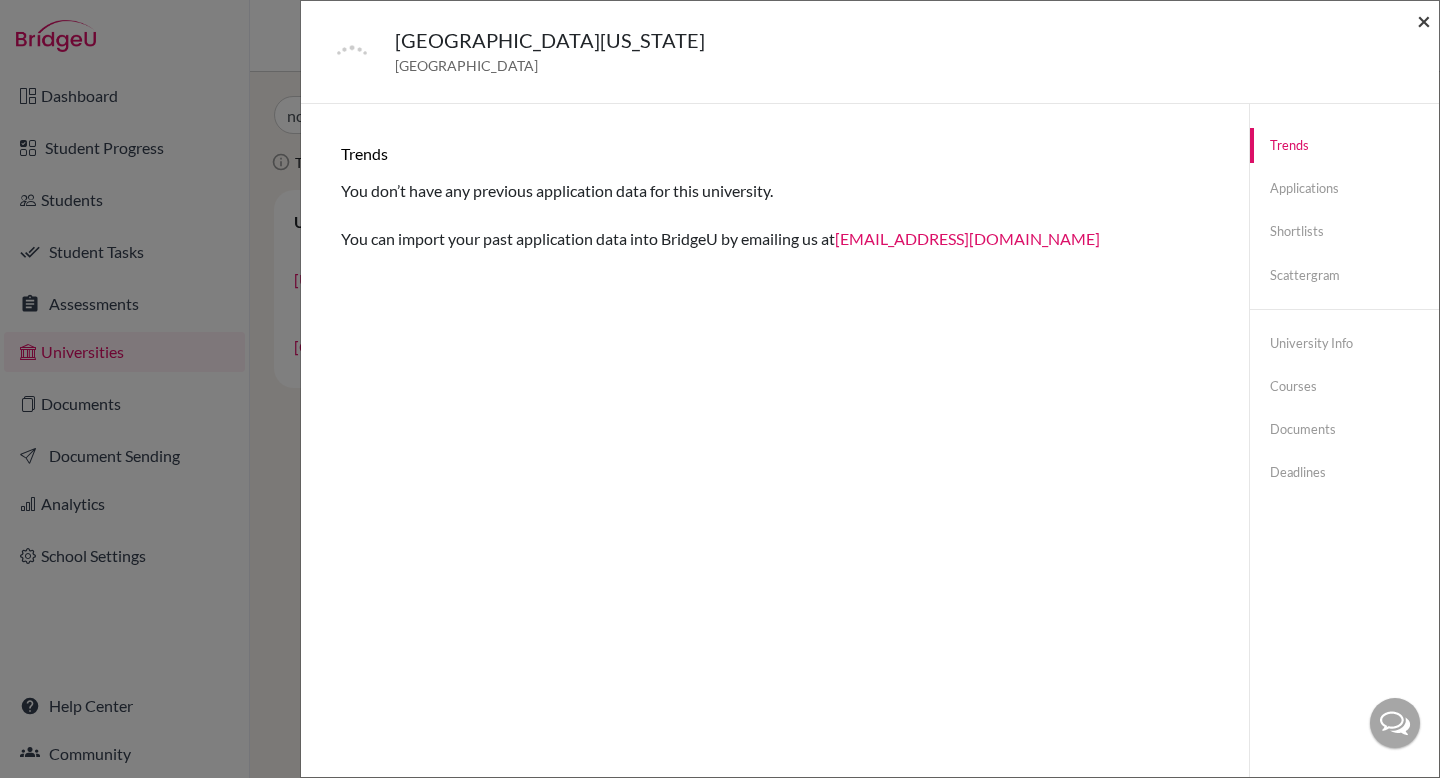 click on "×" at bounding box center [1424, 20] 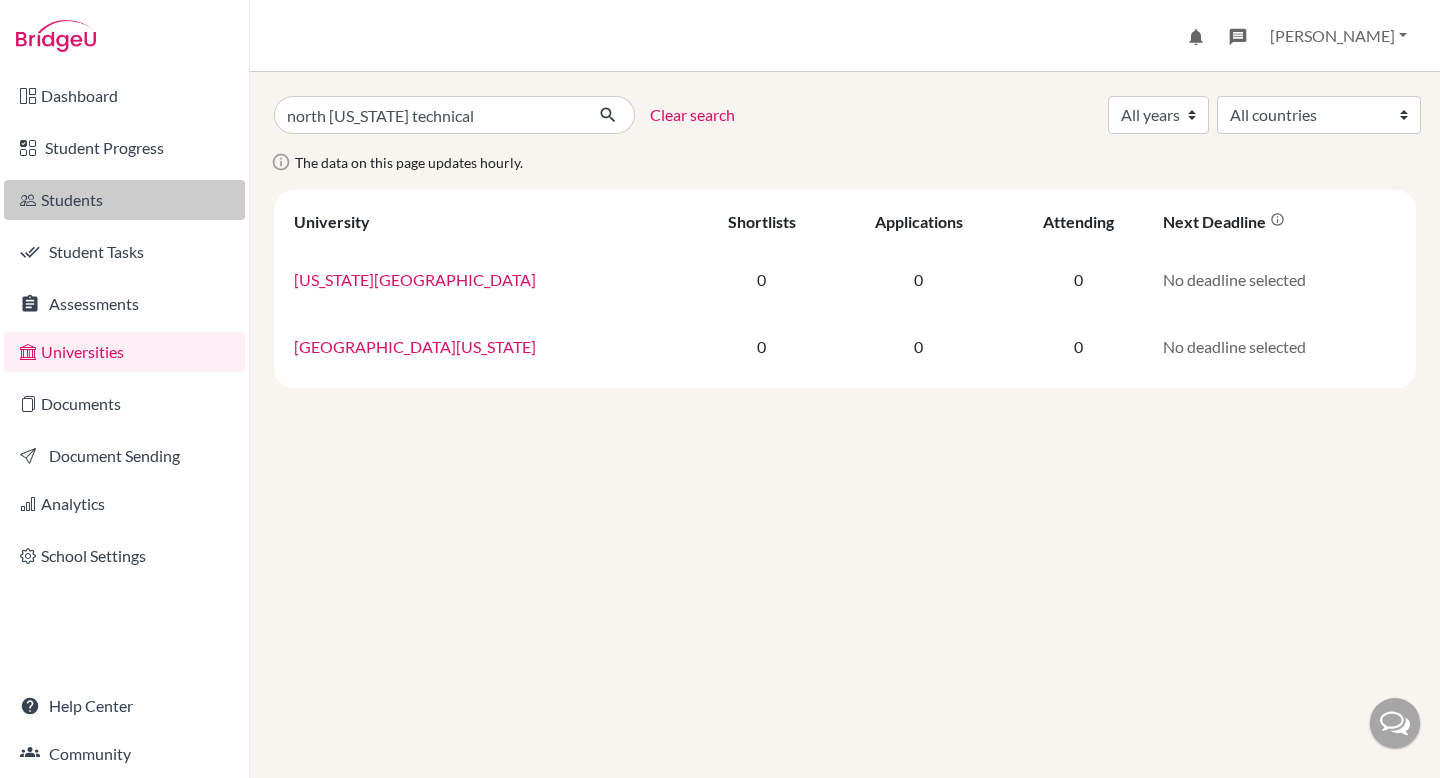 click on "Students" at bounding box center [124, 200] 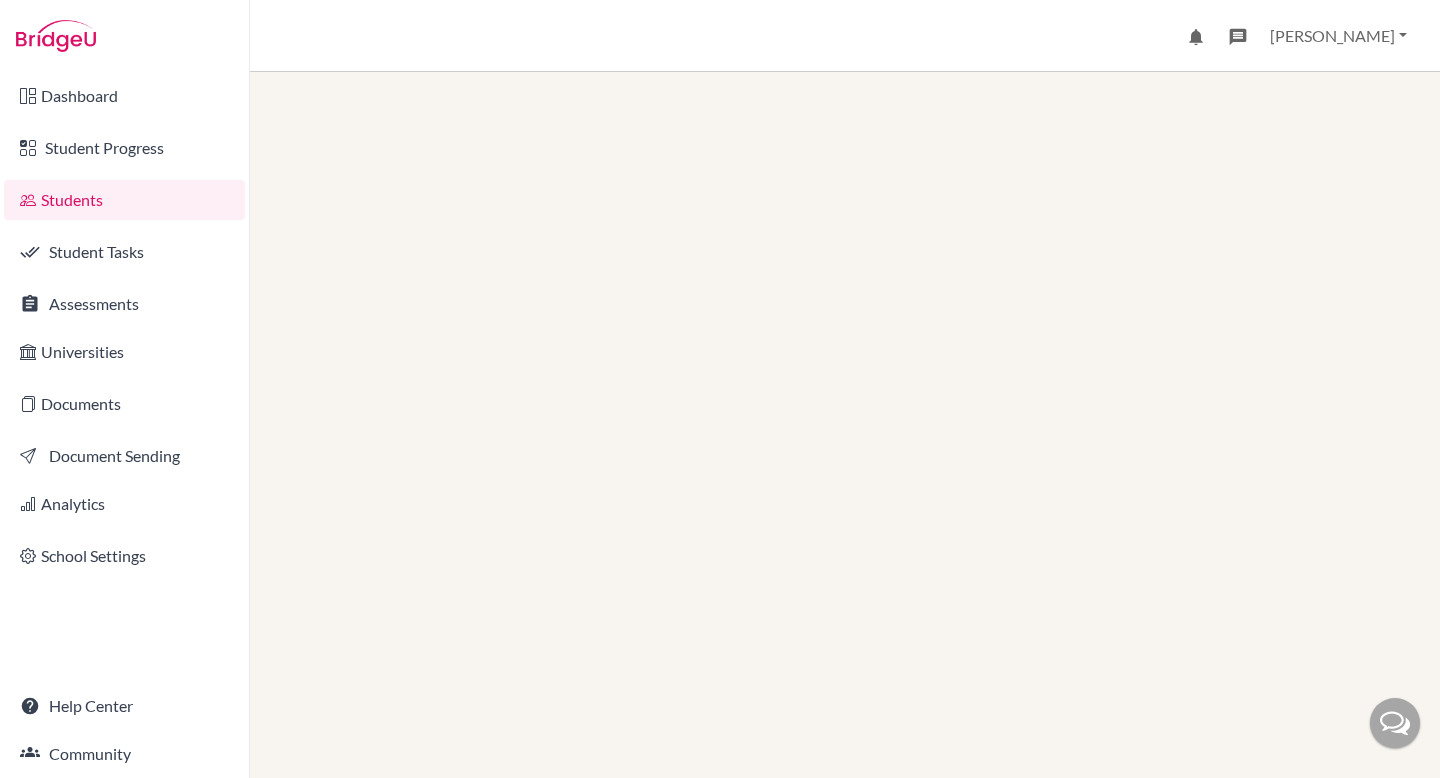 scroll, scrollTop: 0, scrollLeft: 0, axis: both 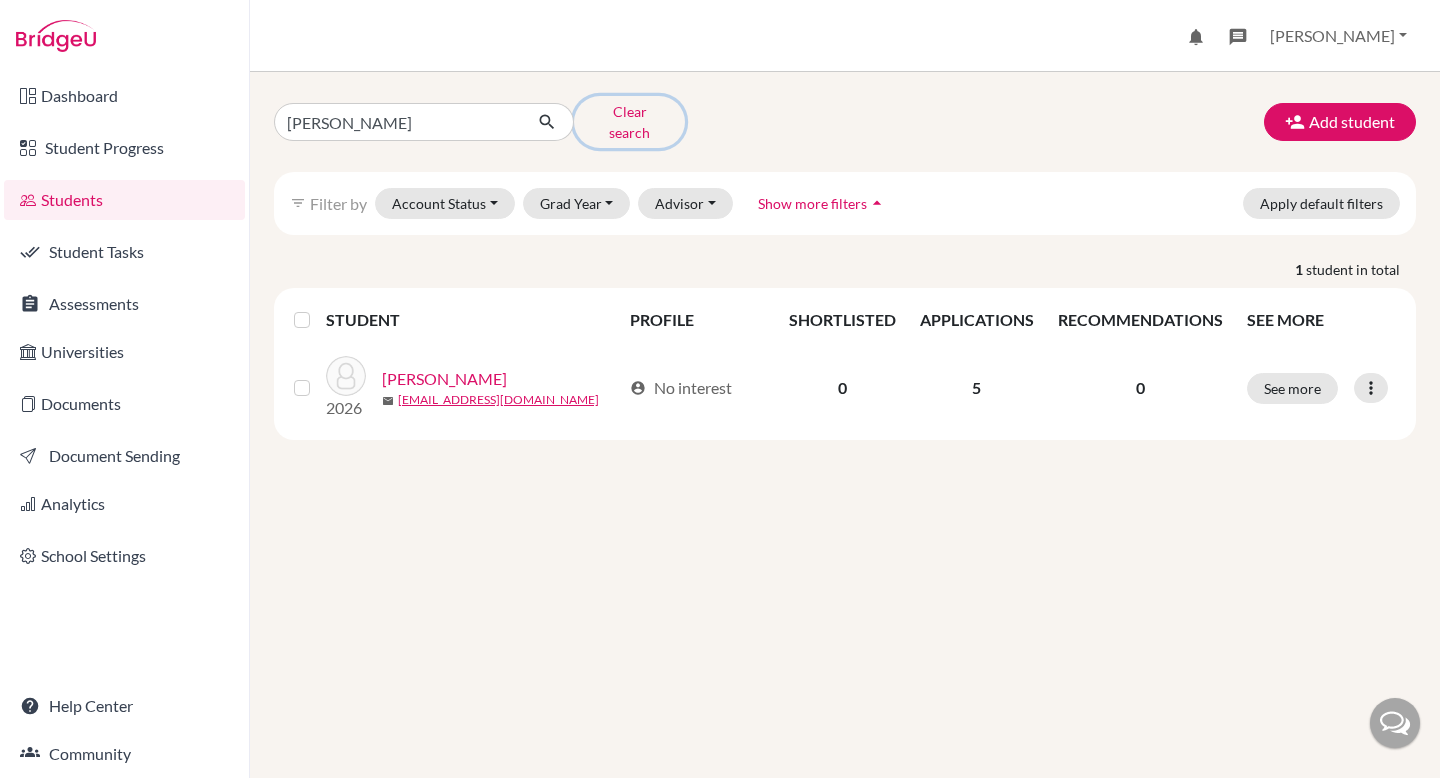 click on "Clear search" at bounding box center (629, 122) 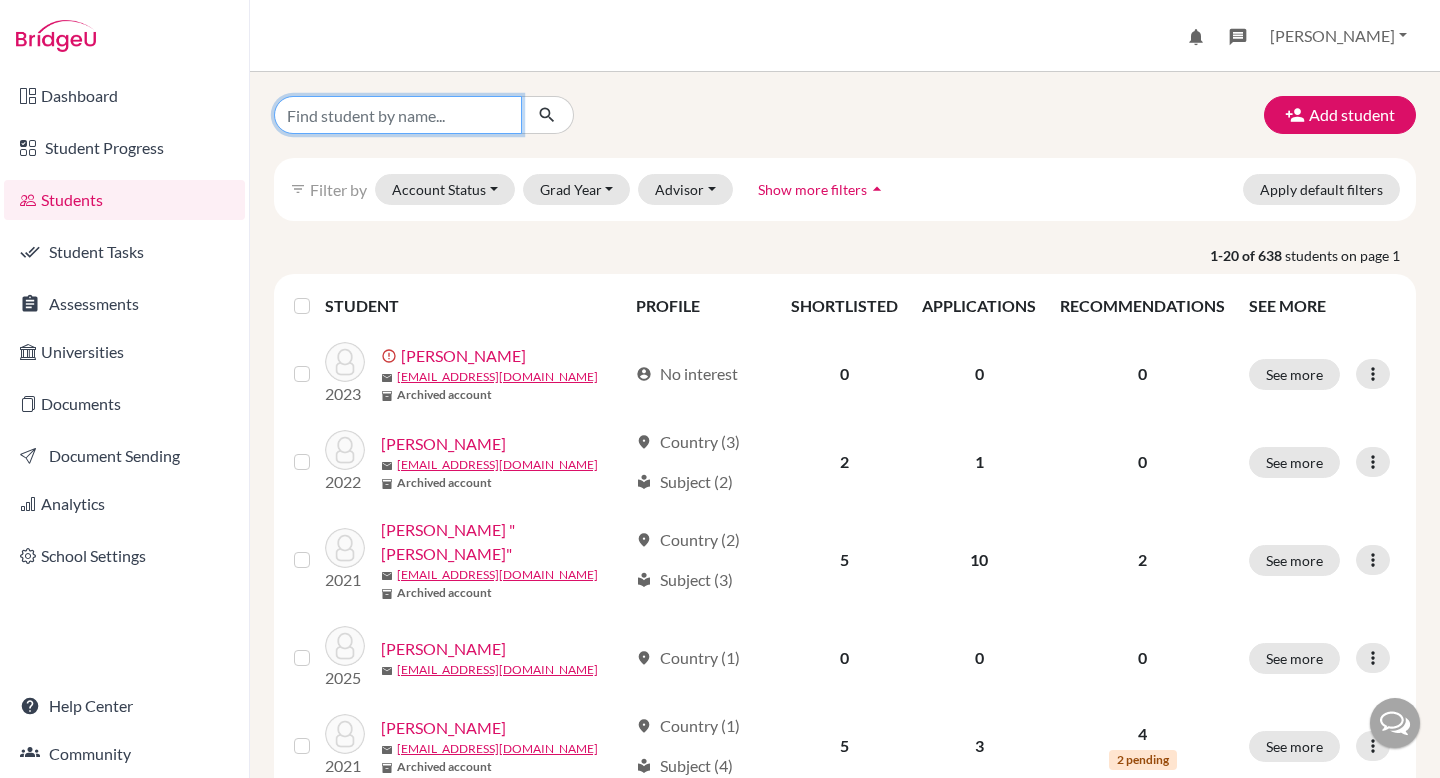 click at bounding box center (398, 115) 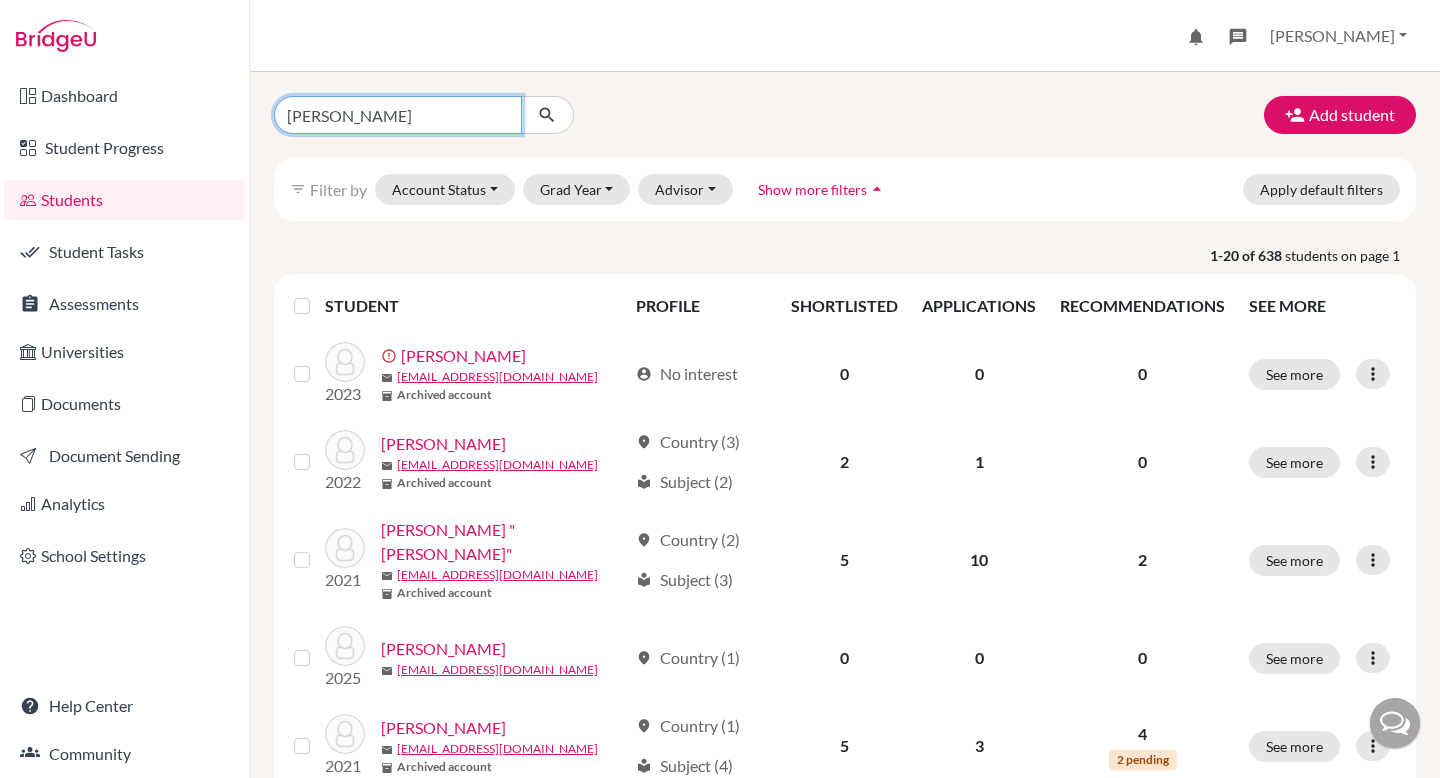 type on "martin" 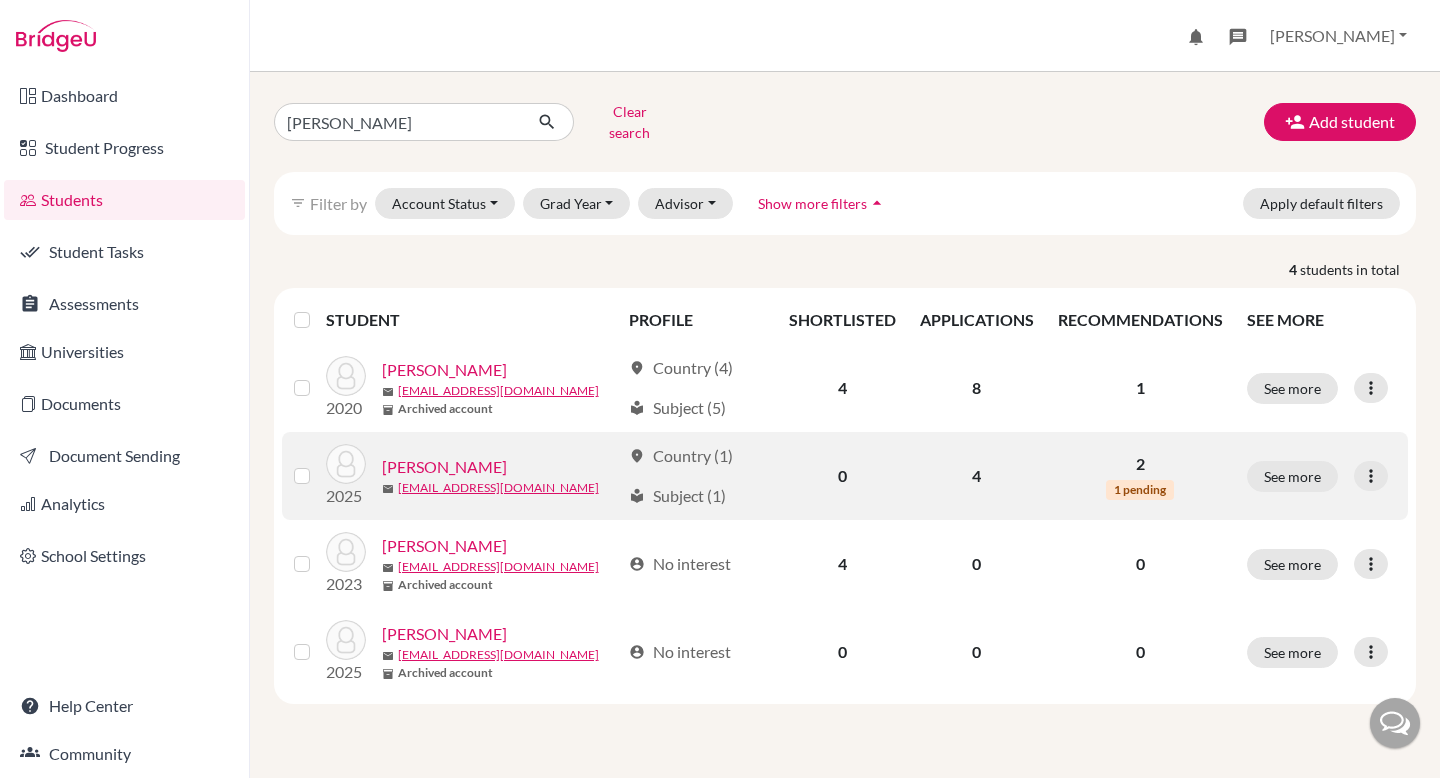 click on "Martin, Egemen" at bounding box center [444, 467] 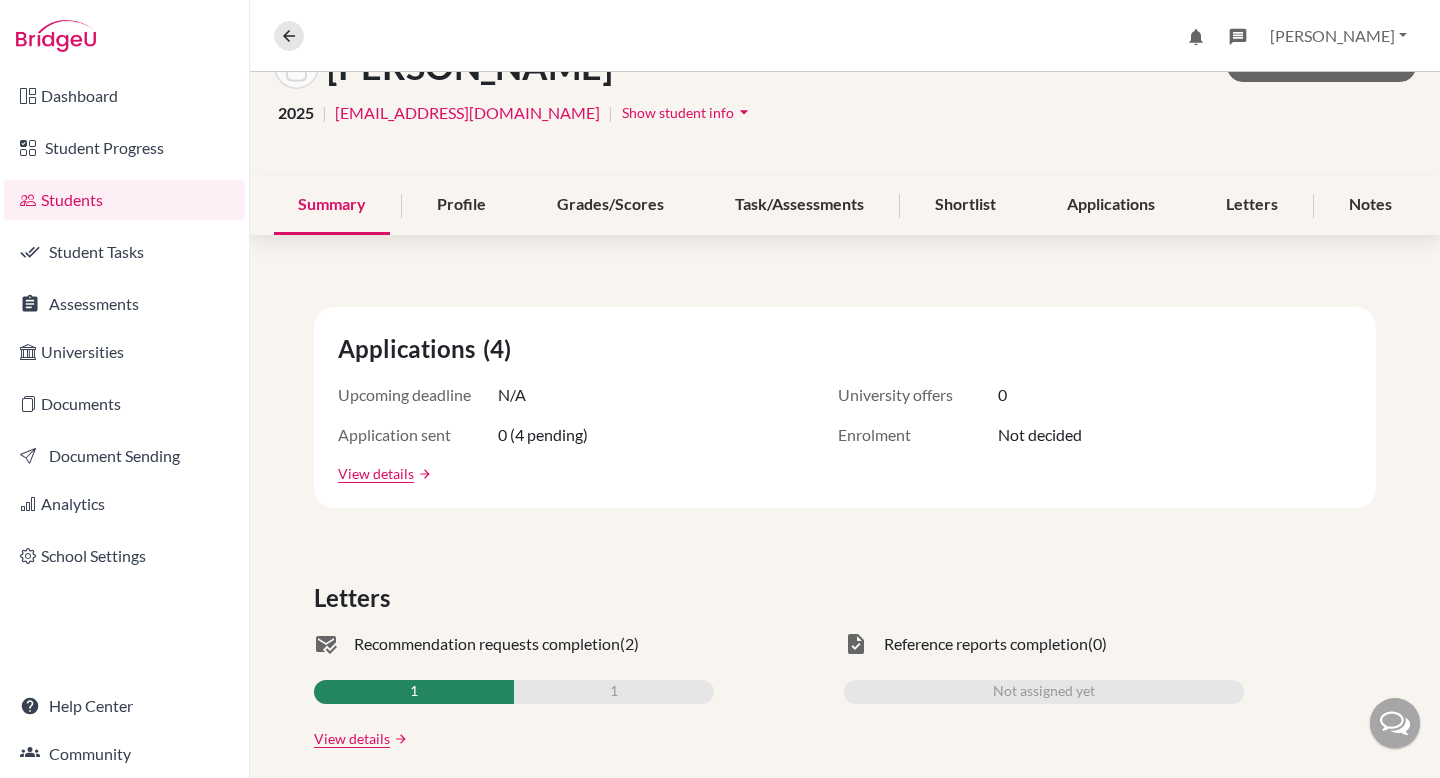 scroll, scrollTop: 0, scrollLeft: 0, axis: both 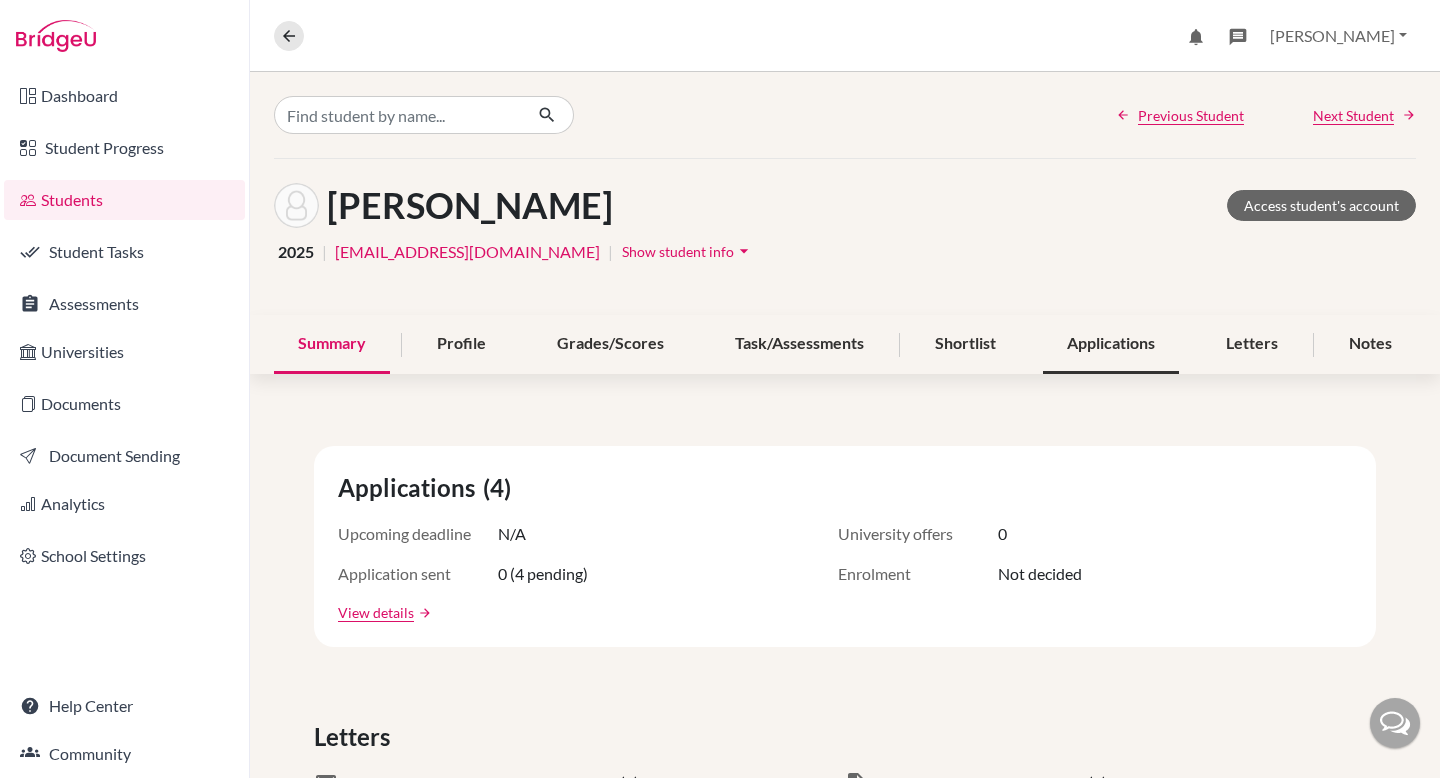click on "Applications" at bounding box center [1111, 344] 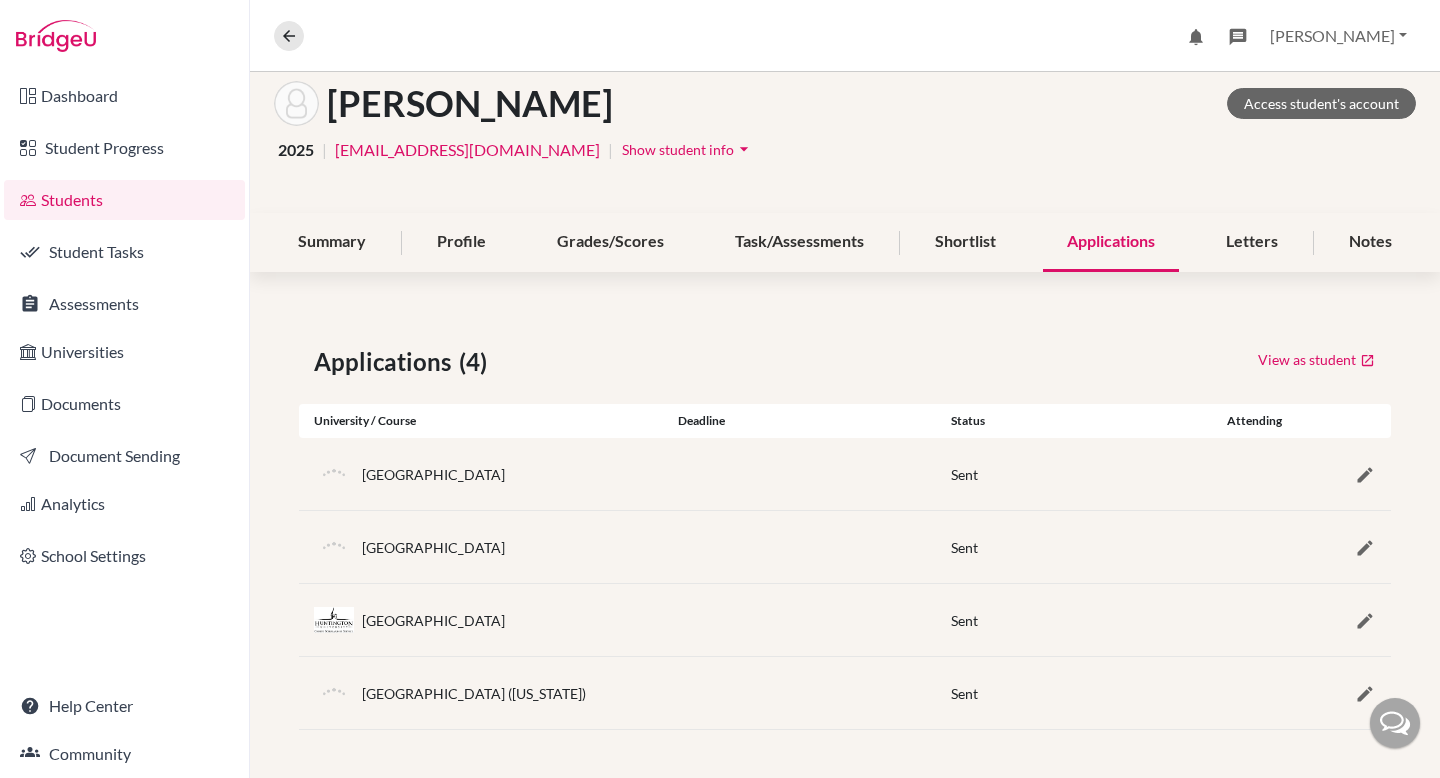 scroll, scrollTop: 0, scrollLeft: 0, axis: both 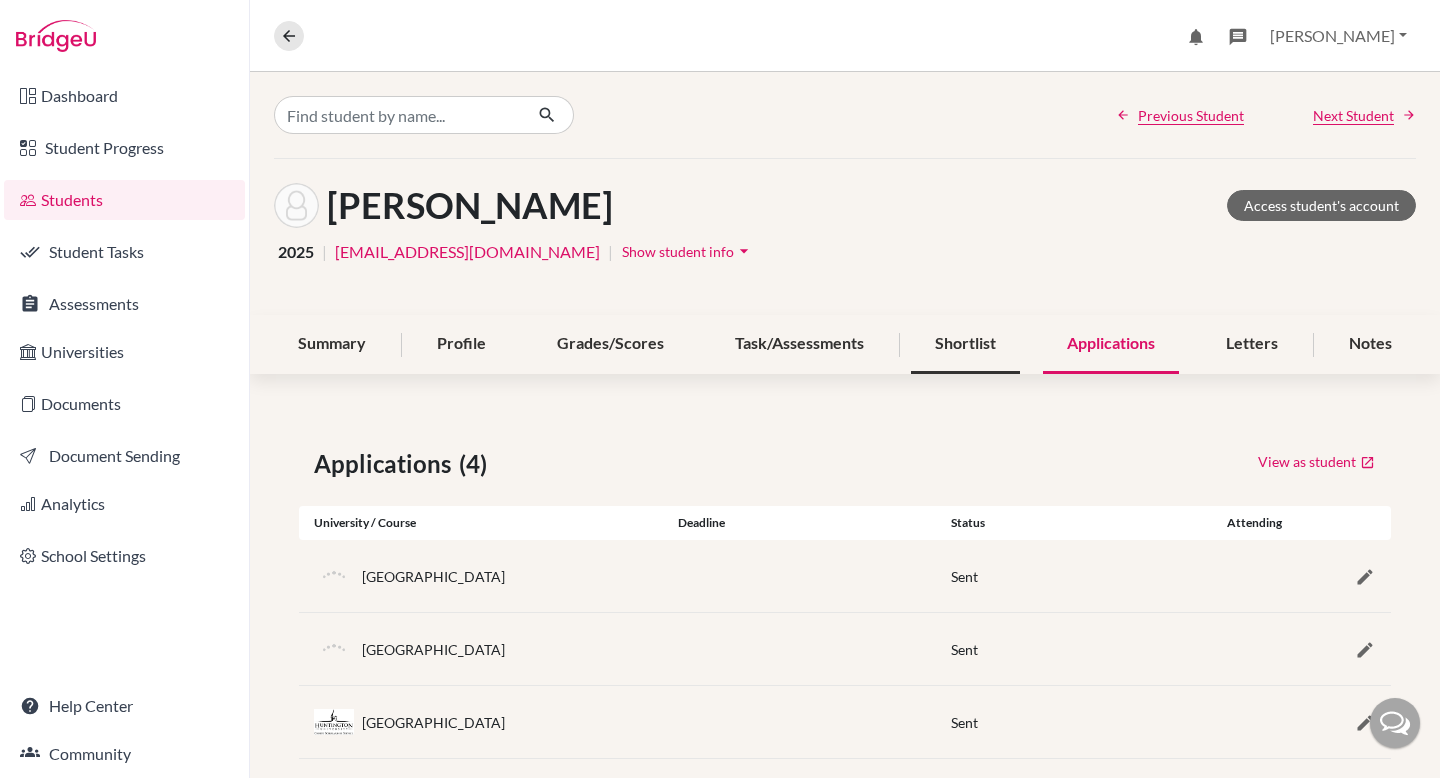 click on "Shortlist" at bounding box center (965, 344) 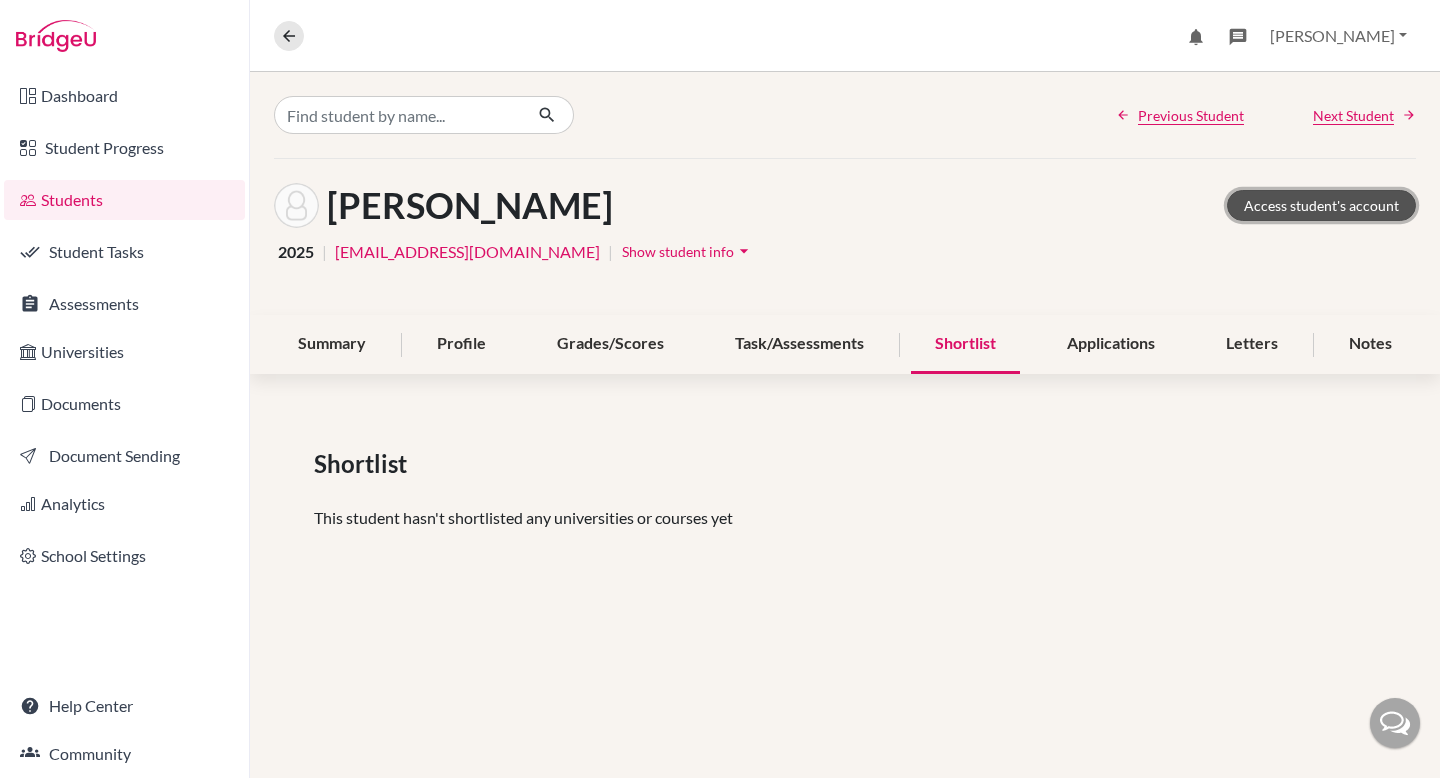 click on "Access student's account" at bounding box center (1321, 205) 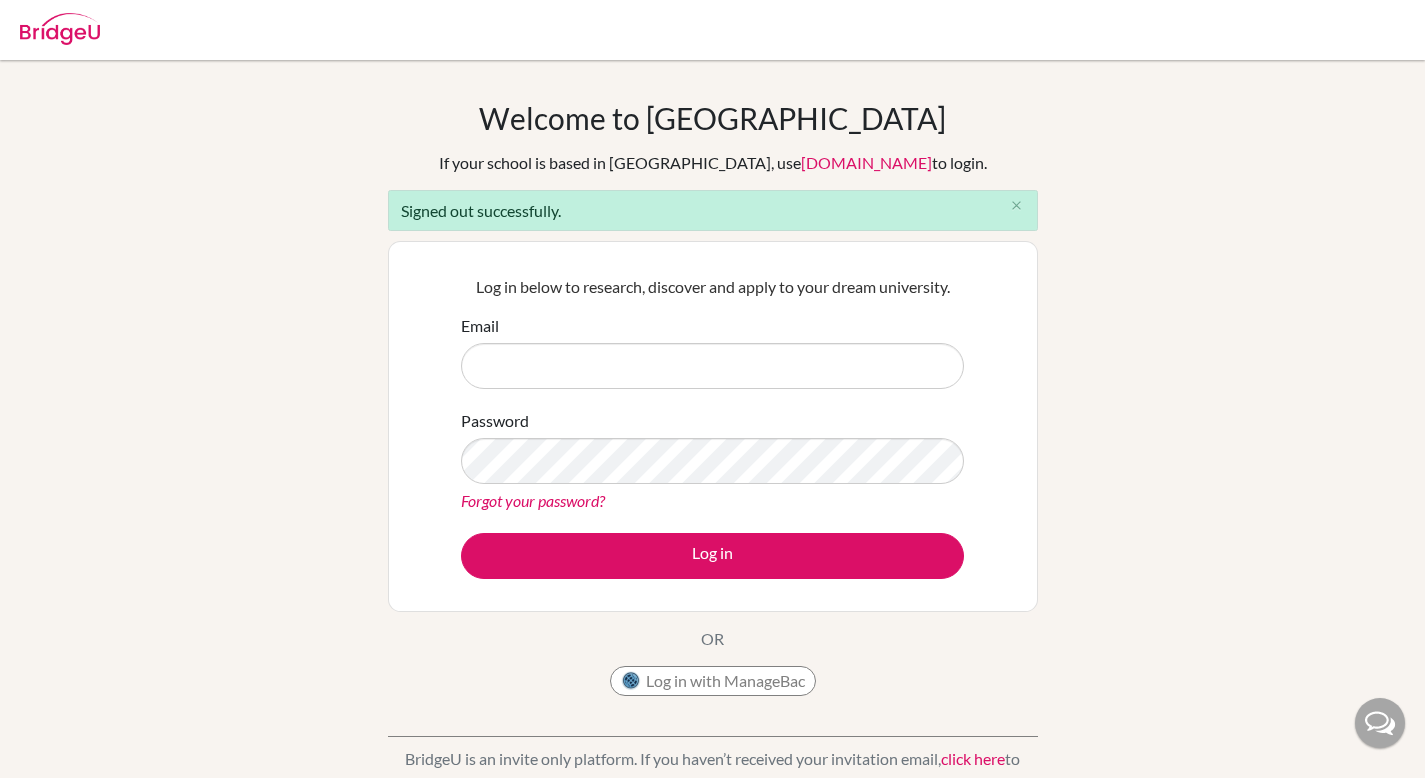 scroll, scrollTop: 0, scrollLeft: 0, axis: both 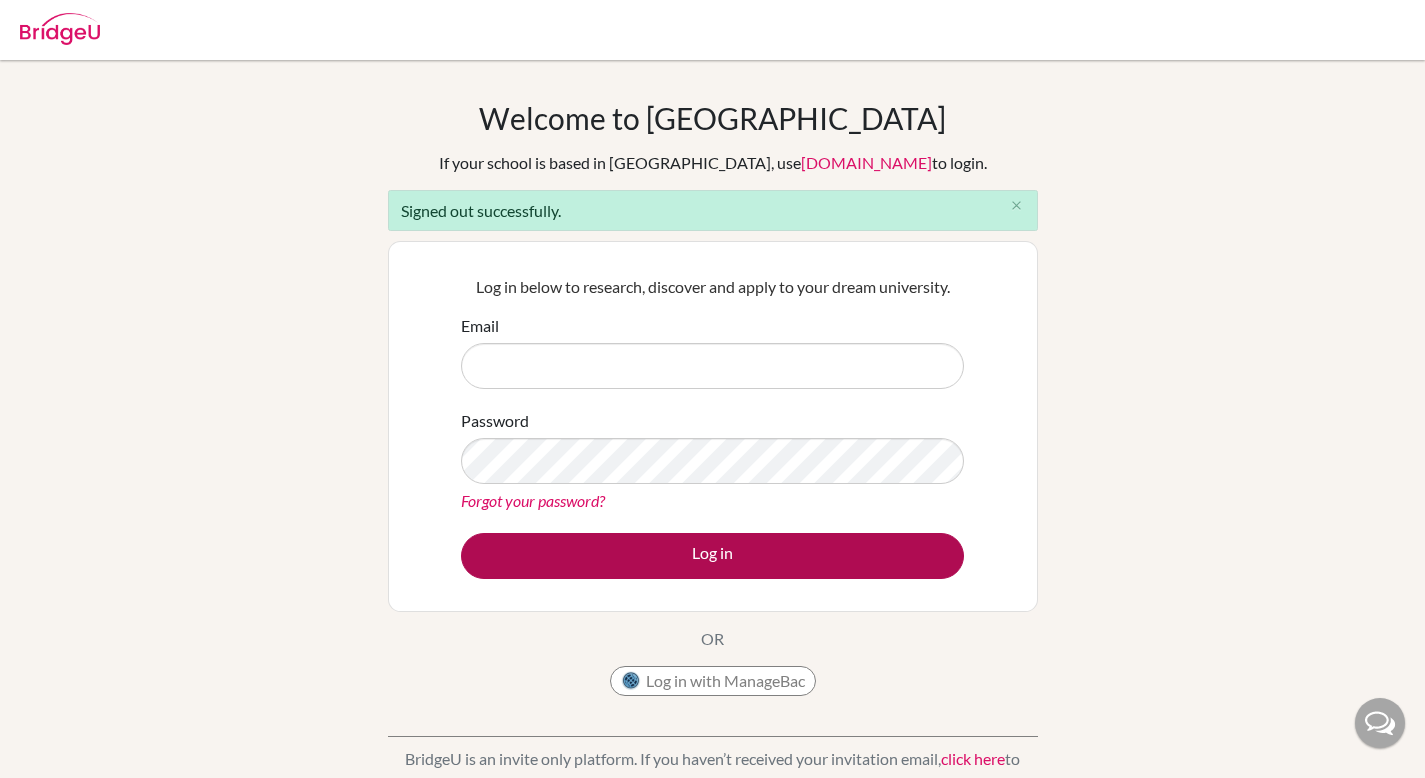 type on "john.witty@bfacademy.de" 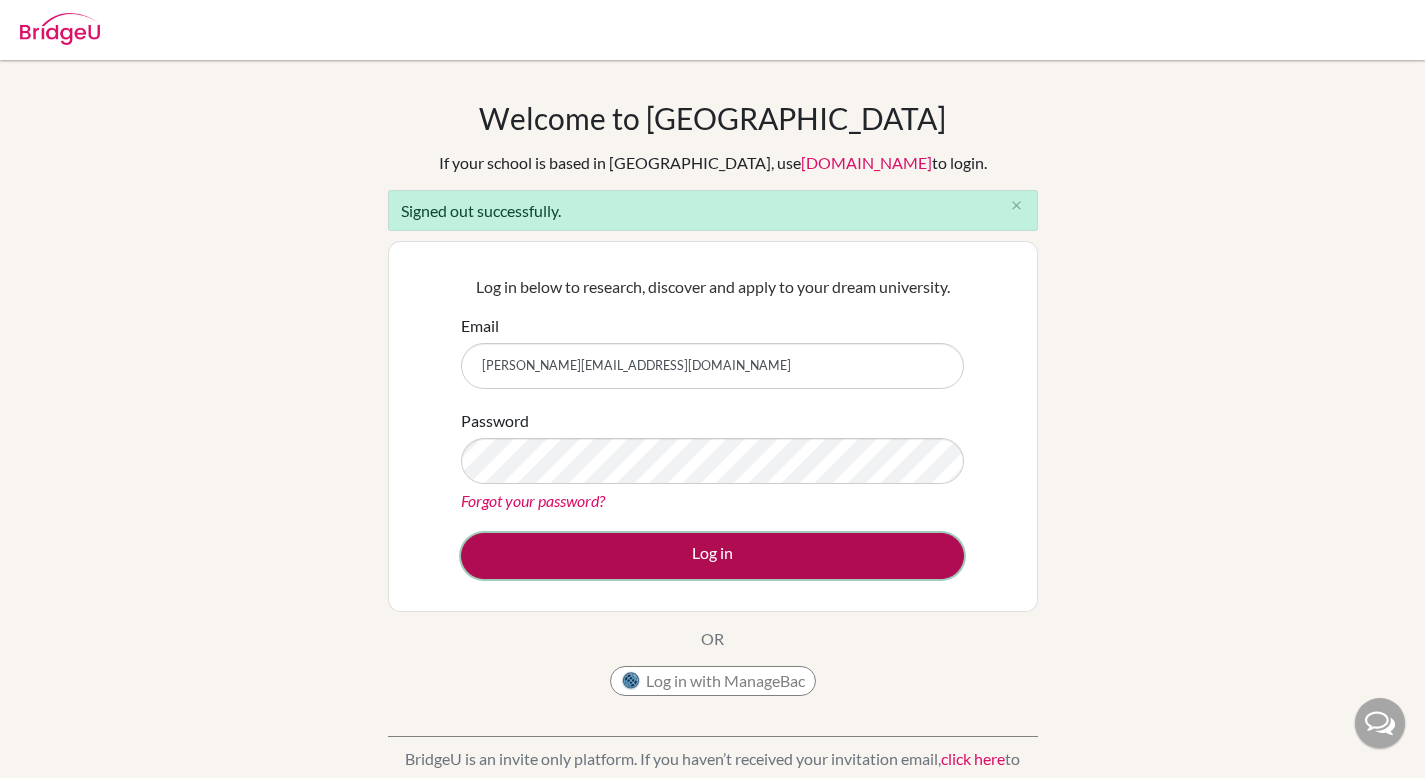 click on "Log in" at bounding box center (712, 556) 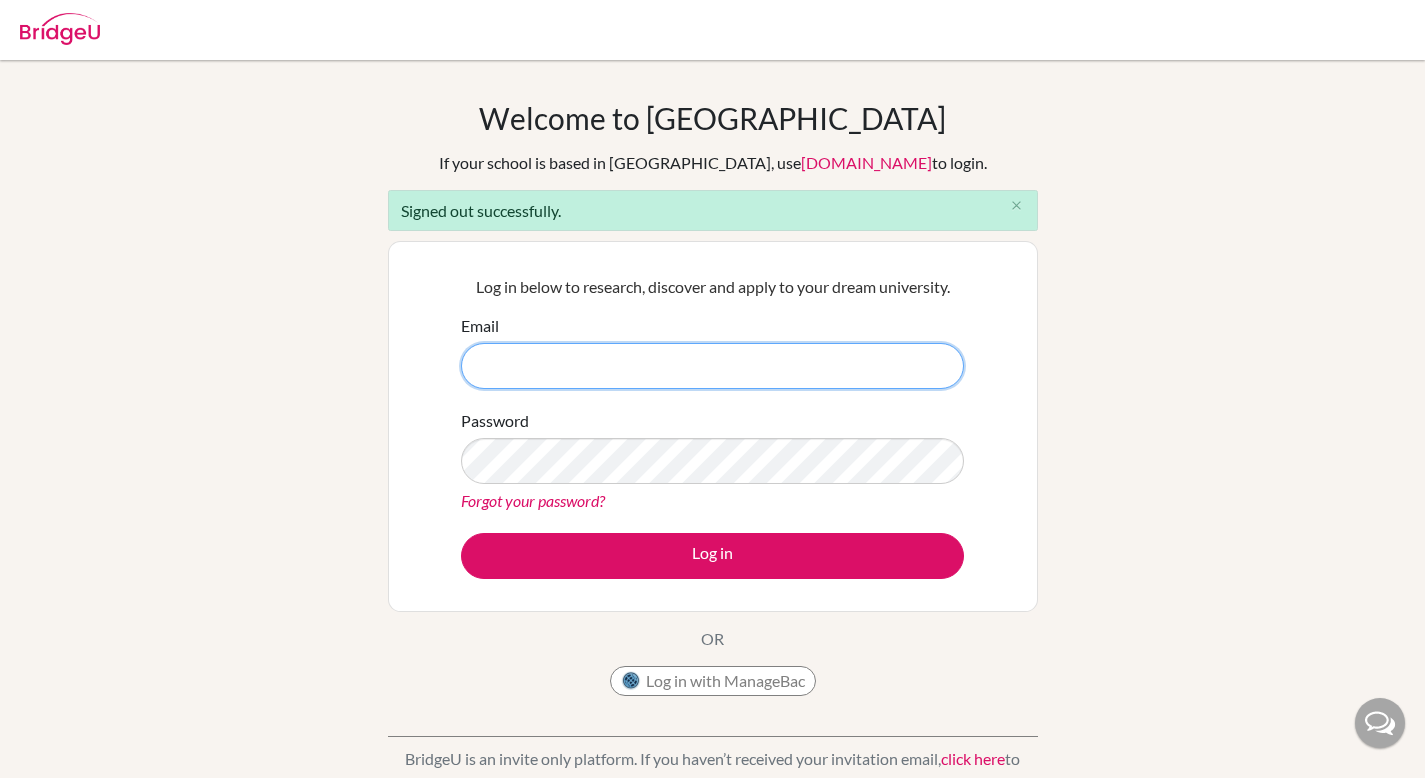 scroll, scrollTop: 0, scrollLeft: 0, axis: both 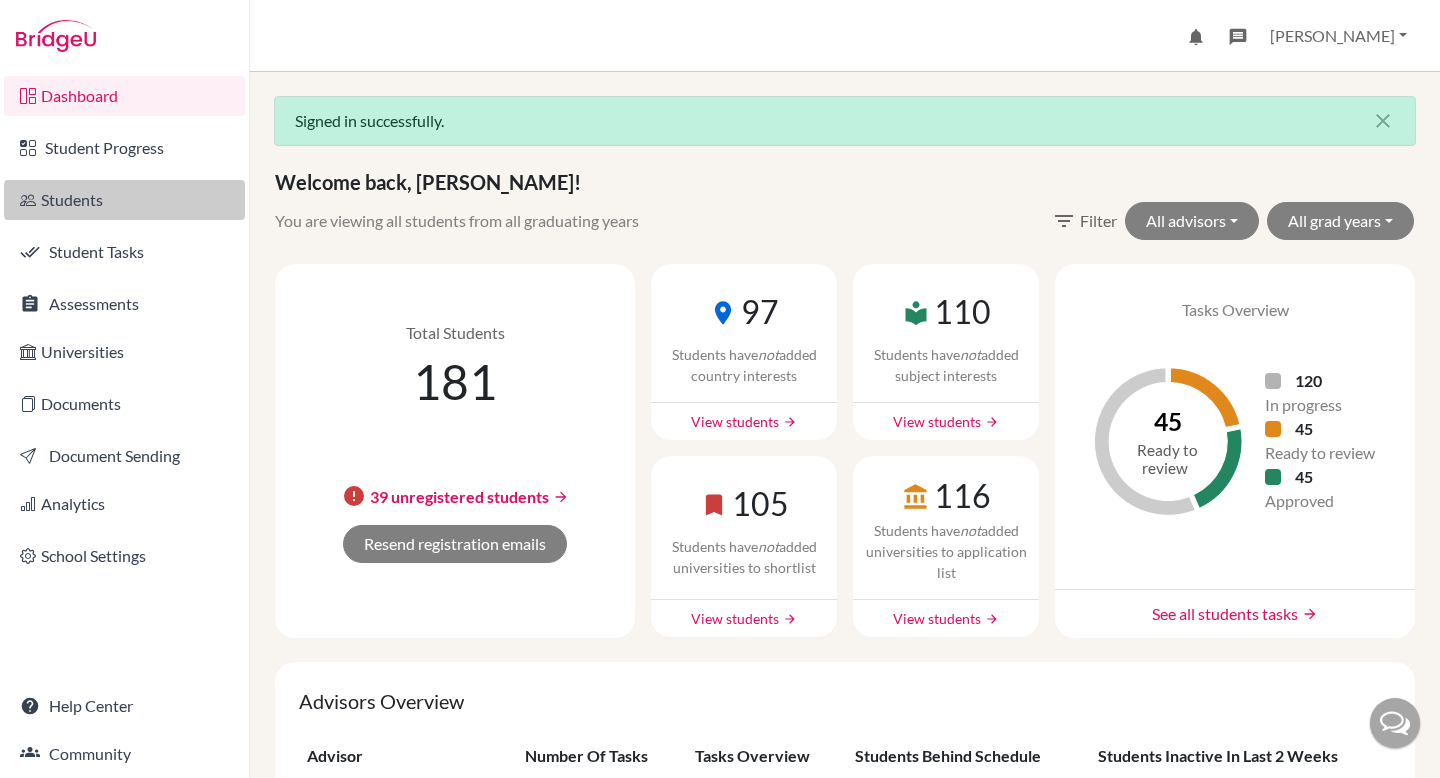 click on "Students" at bounding box center [124, 200] 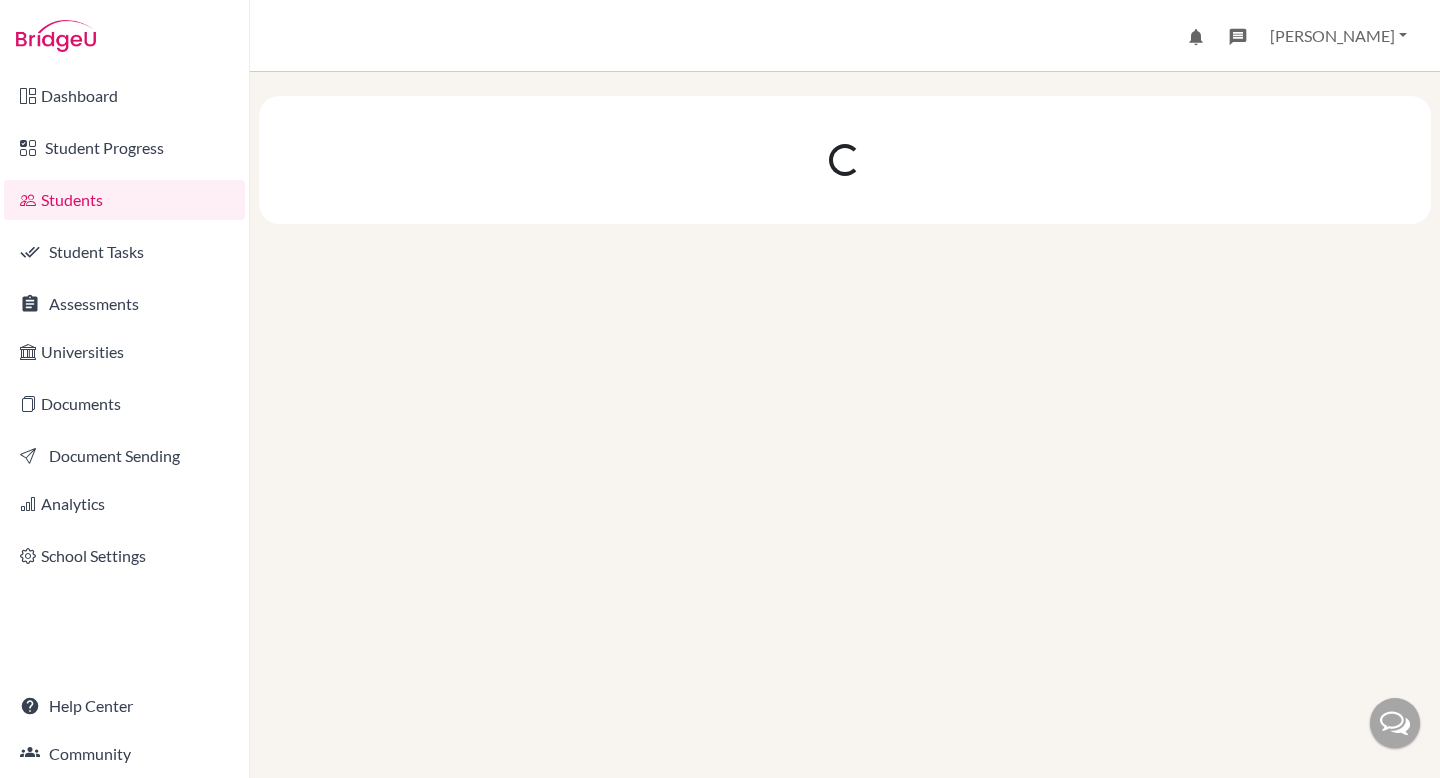 scroll, scrollTop: 0, scrollLeft: 0, axis: both 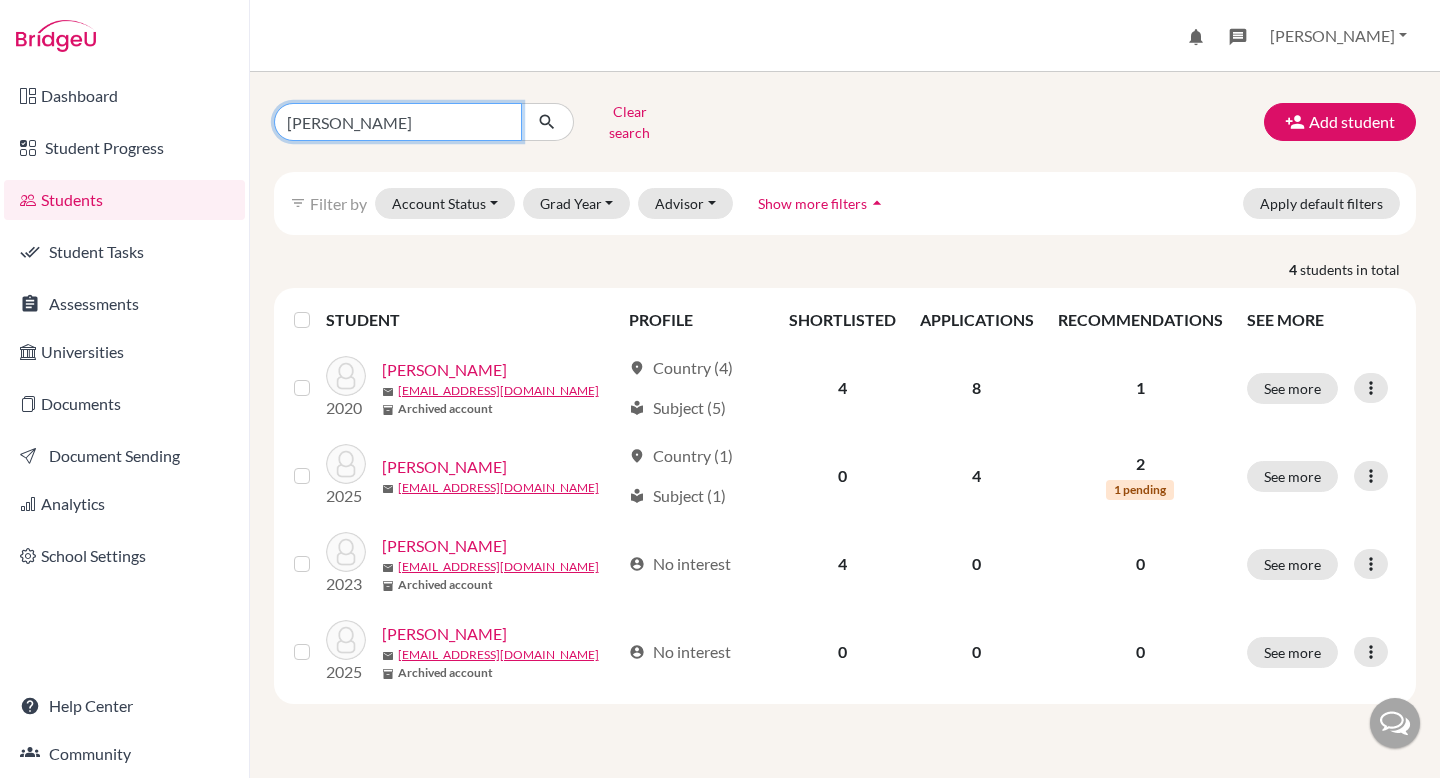 click on "[PERSON_NAME]" at bounding box center (398, 122) 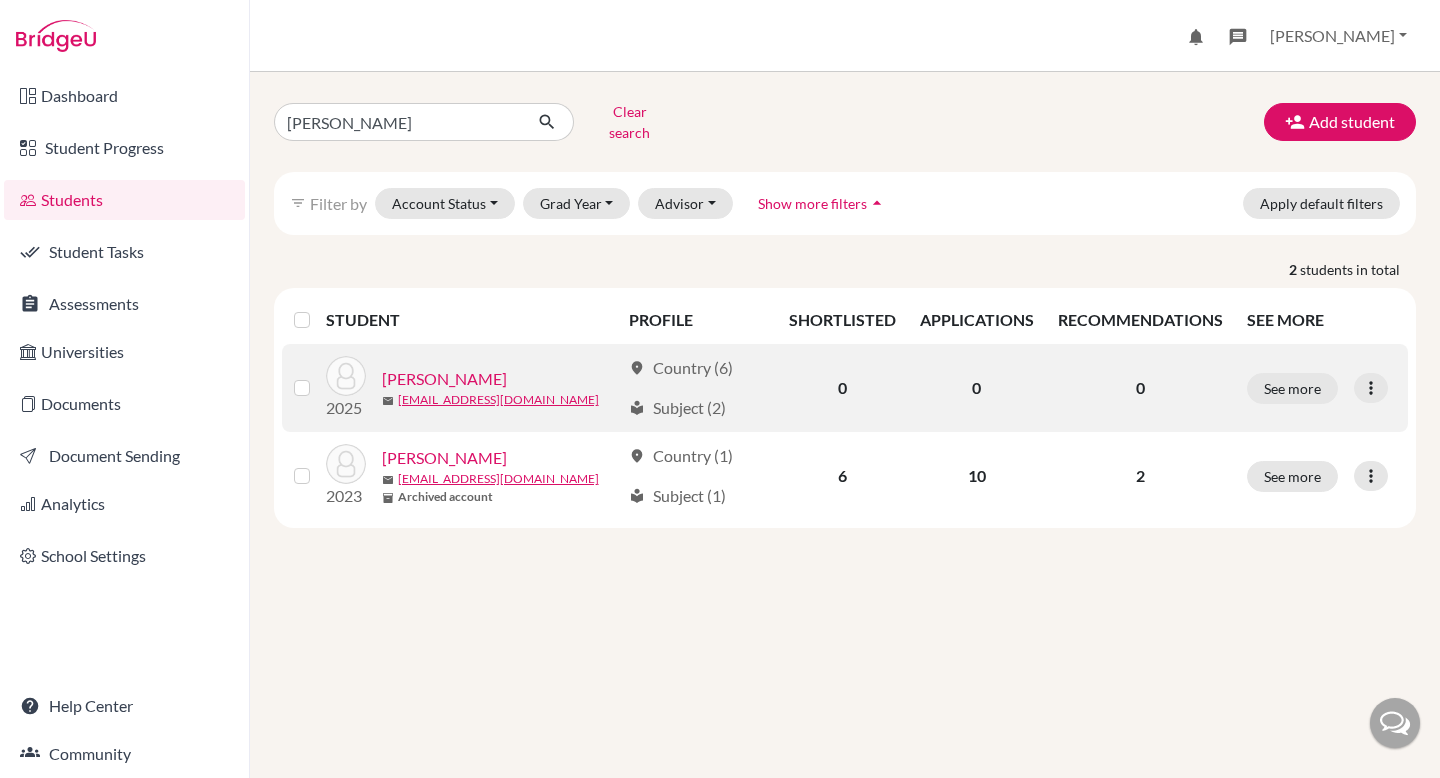 click on "[PERSON_NAME]" at bounding box center [444, 379] 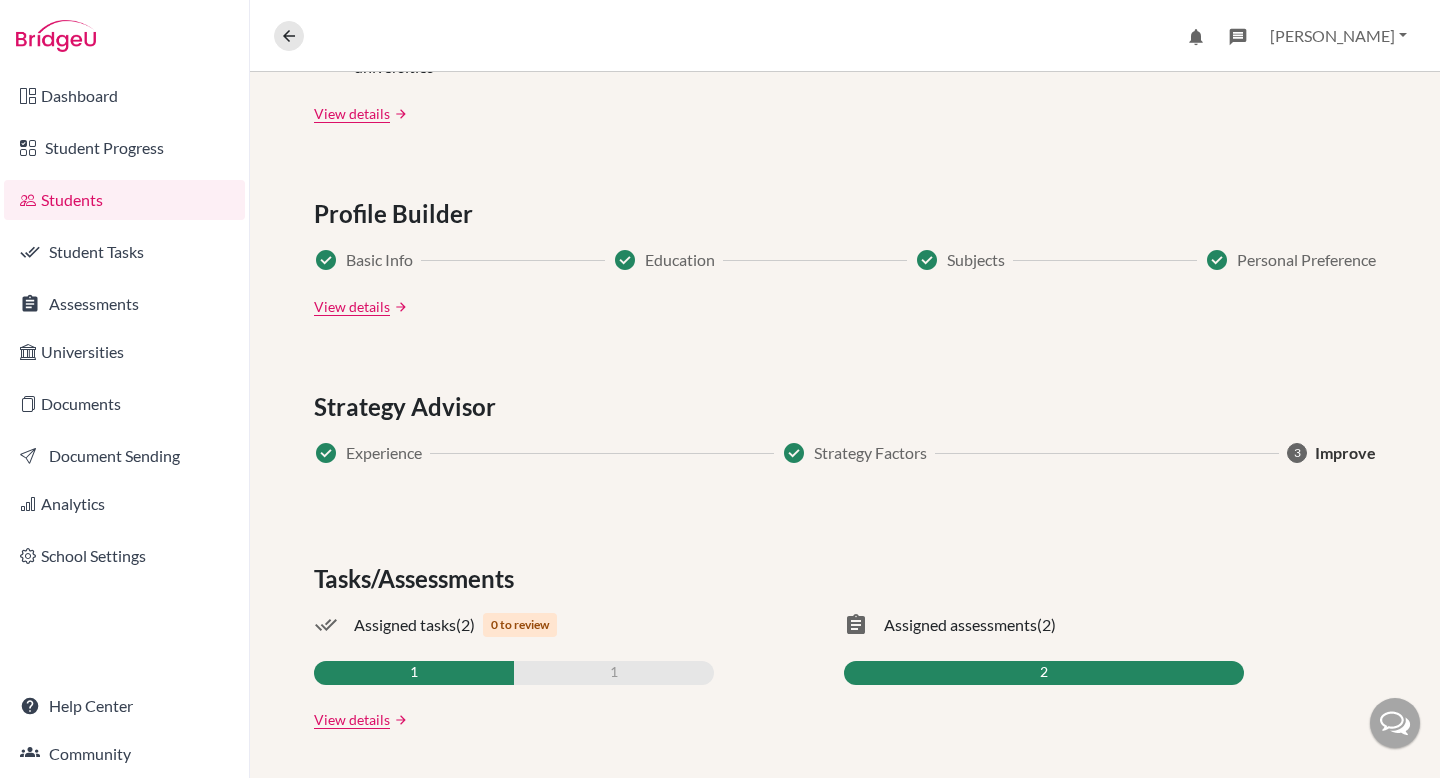 scroll, scrollTop: 0, scrollLeft: 0, axis: both 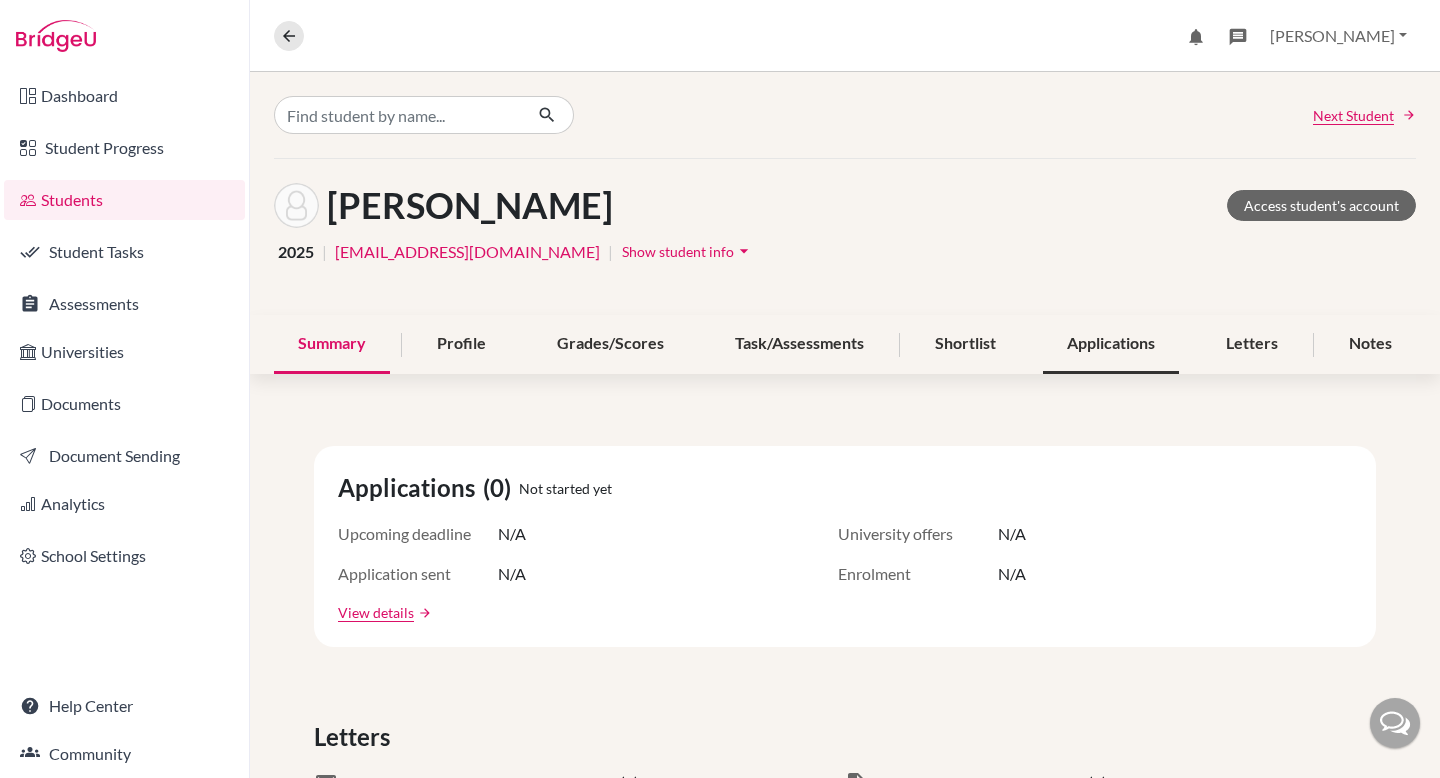 click on "Applications" at bounding box center [1111, 344] 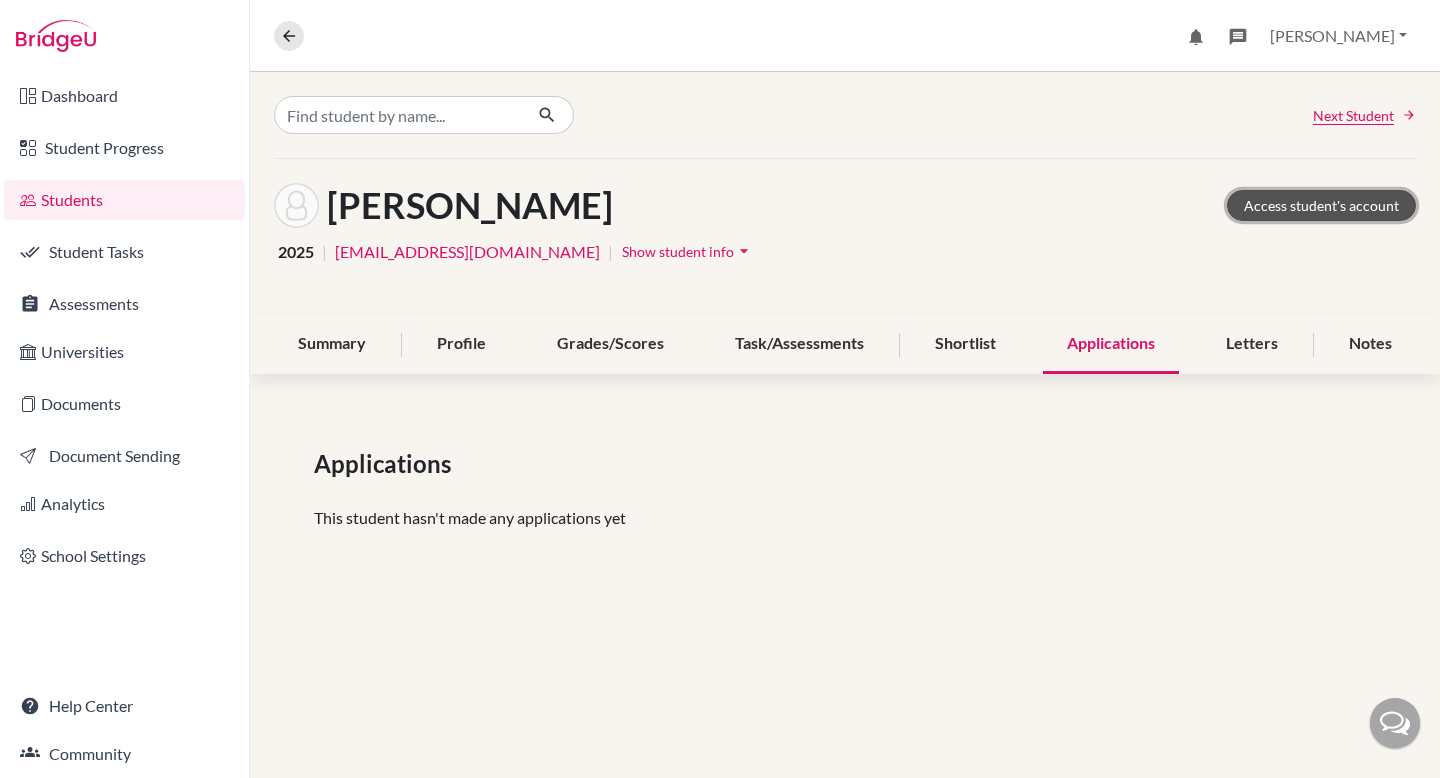 click on "Access student's account" at bounding box center (1321, 205) 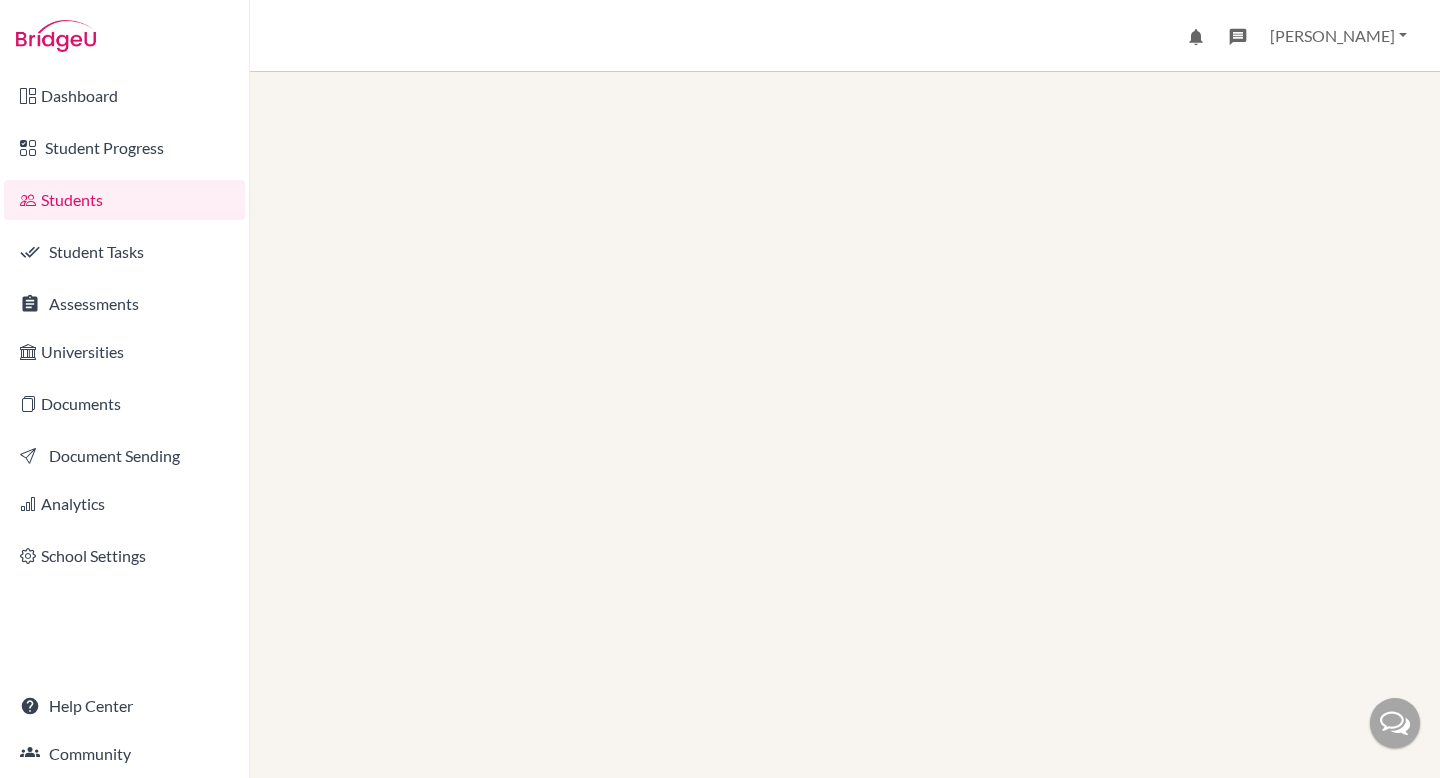 scroll, scrollTop: 0, scrollLeft: 0, axis: both 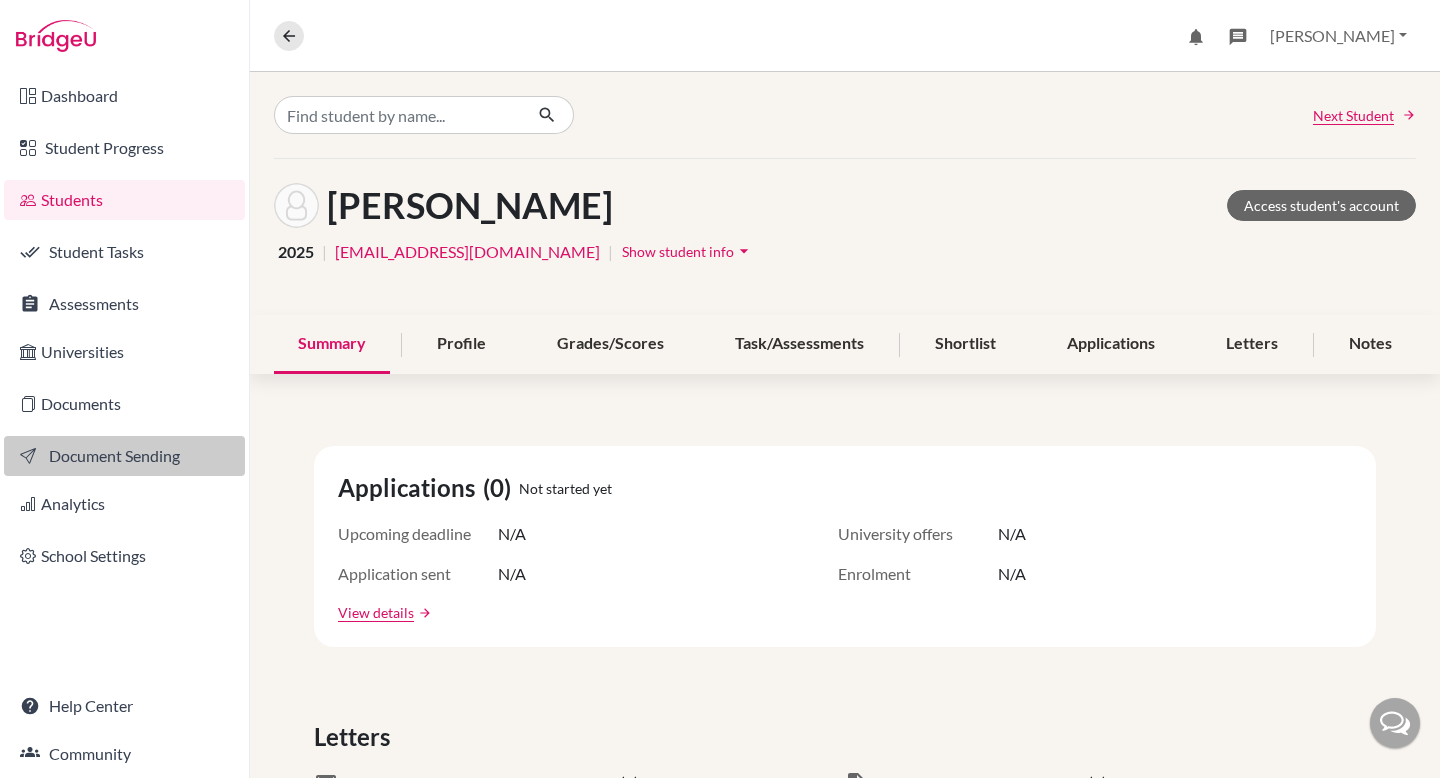 click on "Document Sending" at bounding box center (124, 456) 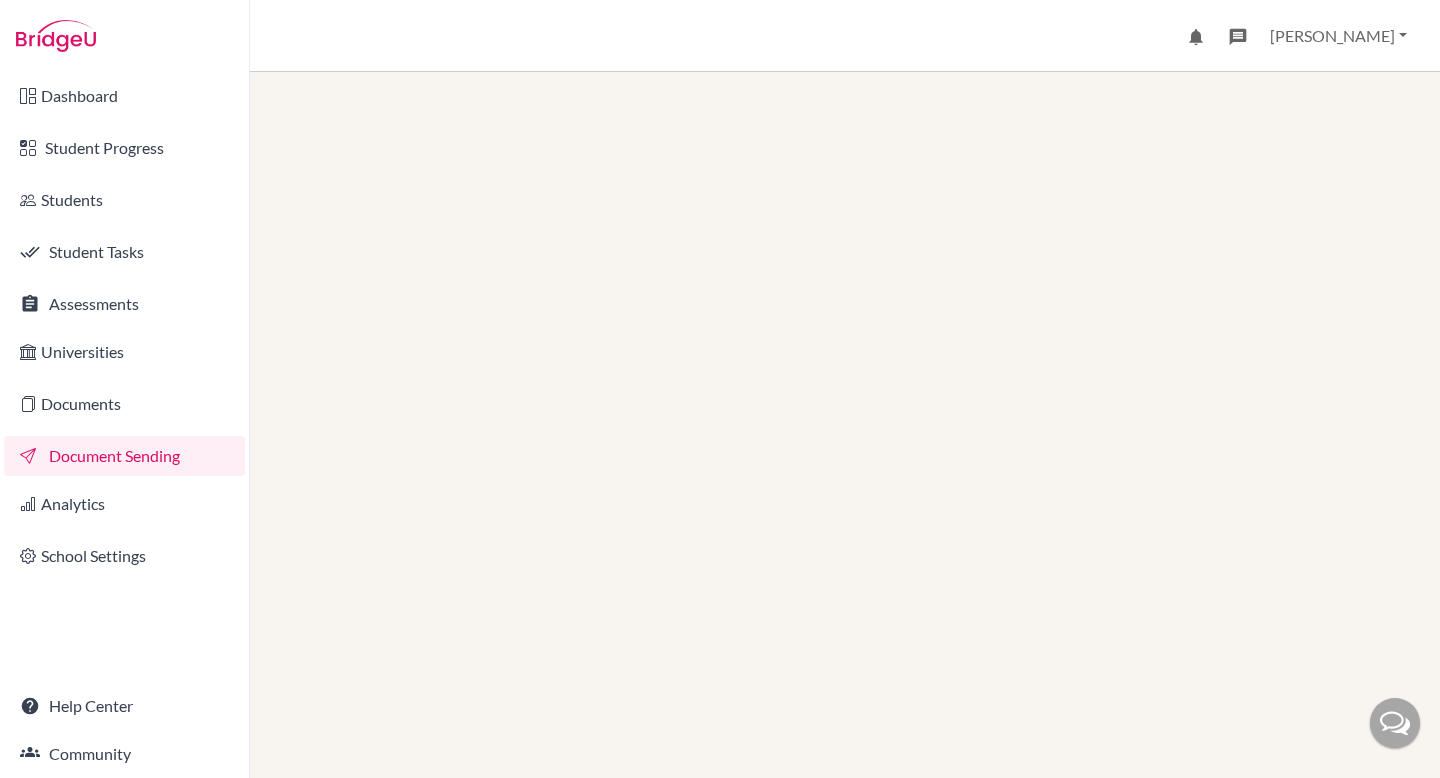 scroll, scrollTop: 0, scrollLeft: 0, axis: both 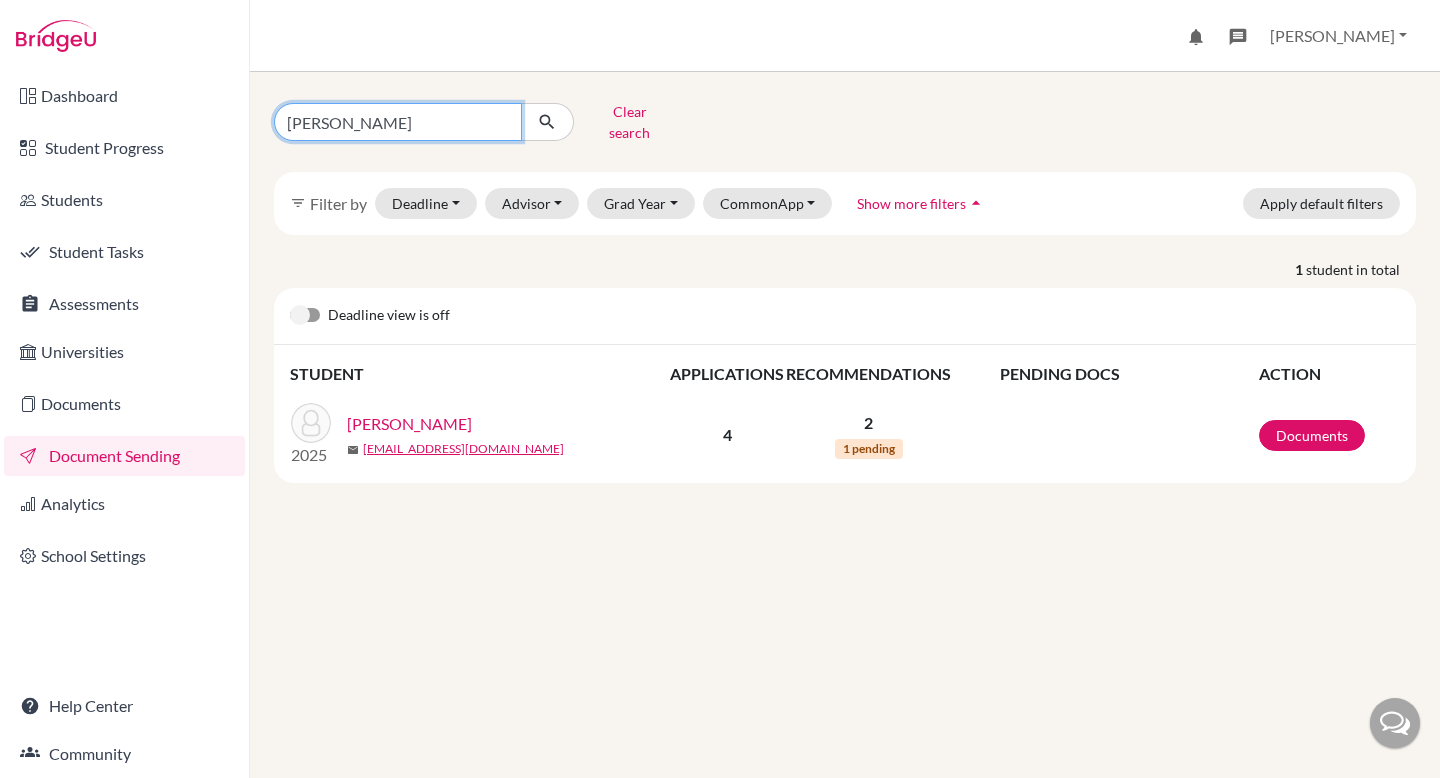 click on "[PERSON_NAME]" at bounding box center [398, 122] 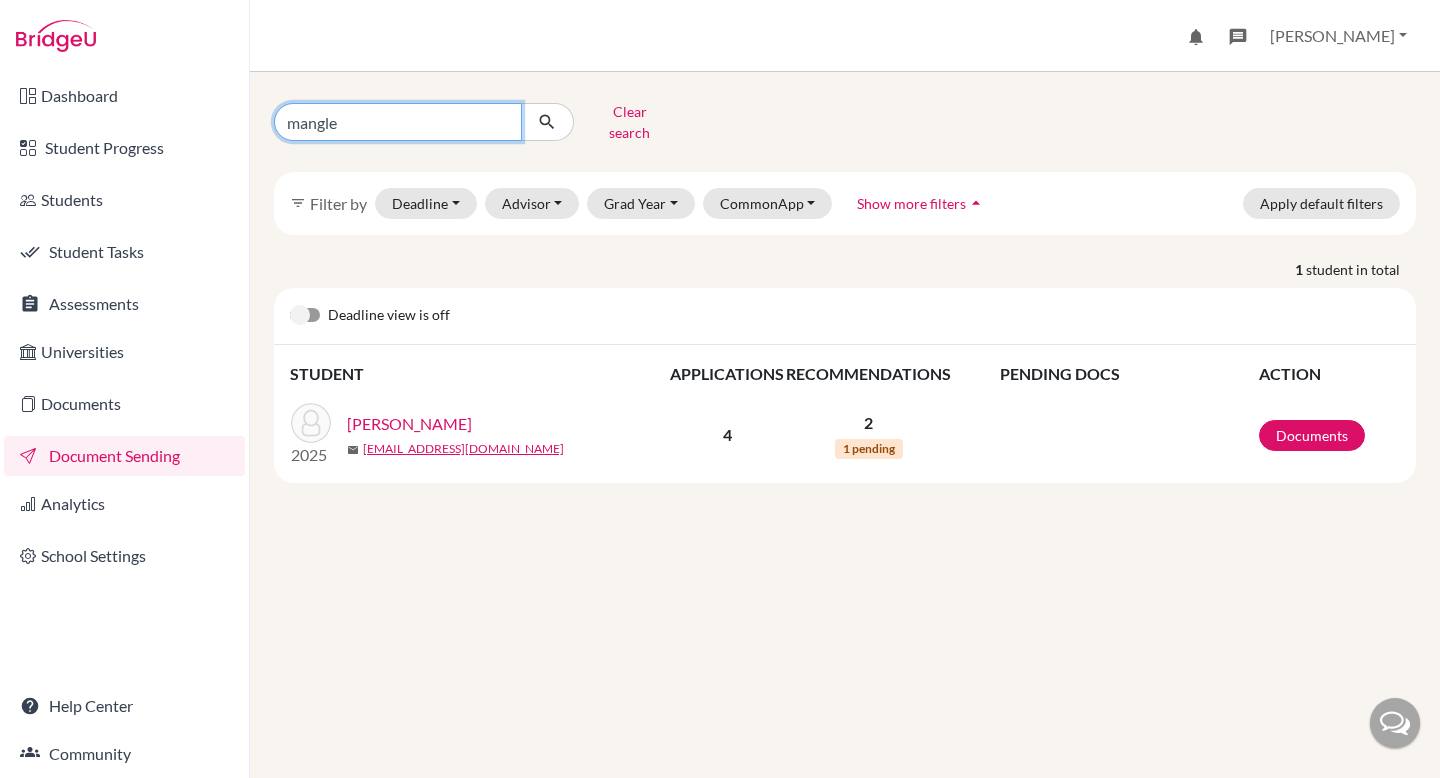 type on "mangles" 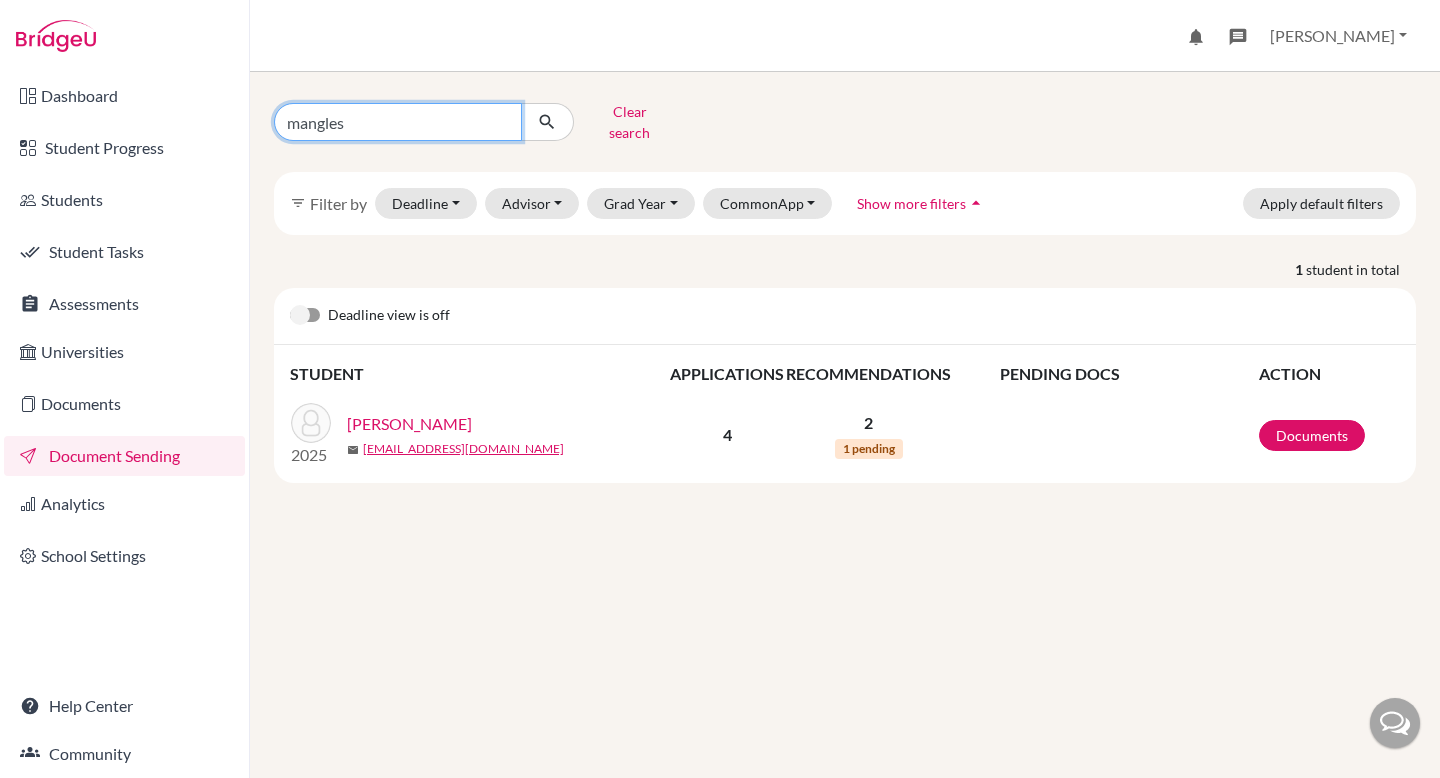 click at bounding box center (547, 122) 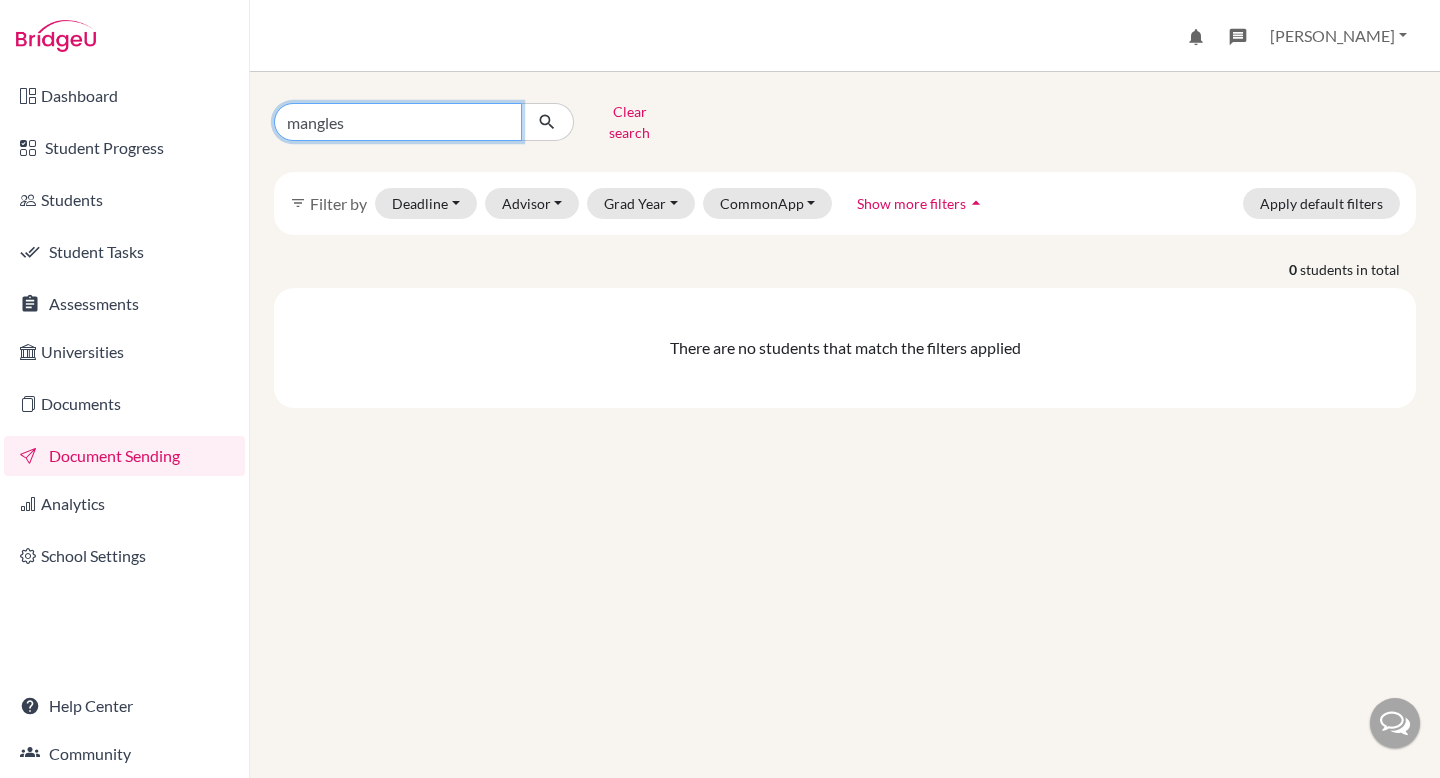 click on "mangles" at bounding box center (398, 122) 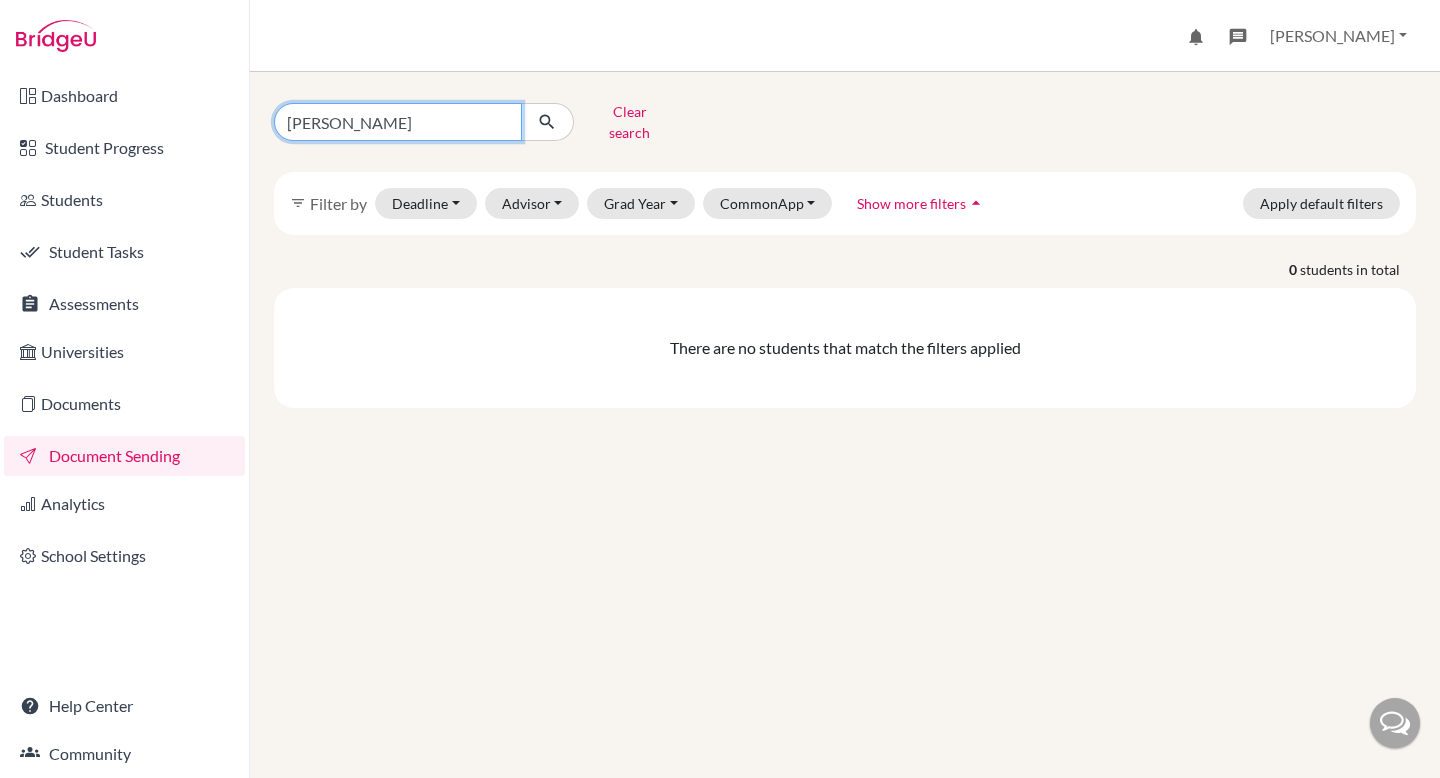 type on "mangels" 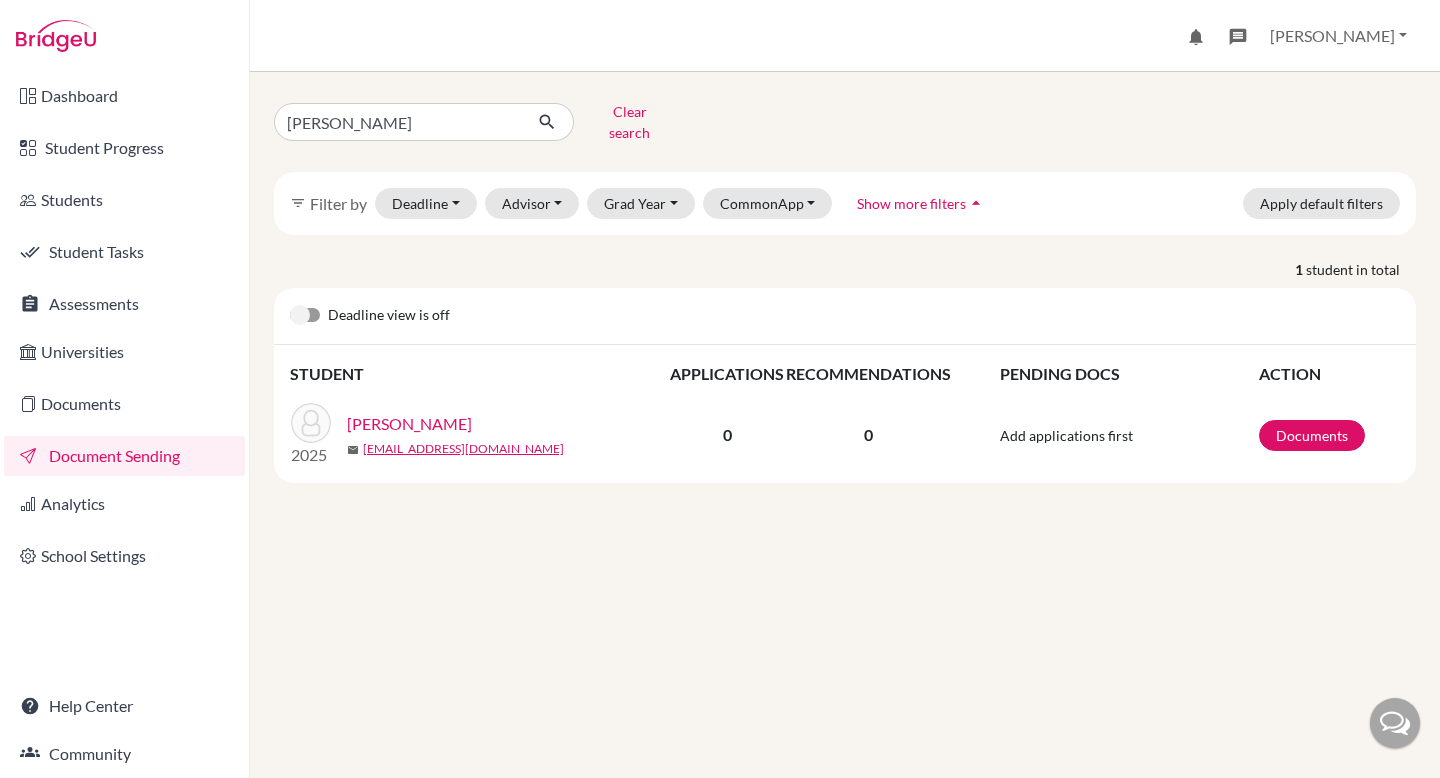 click on "[PERSON_NAME]" at bounding box center (409, 424) 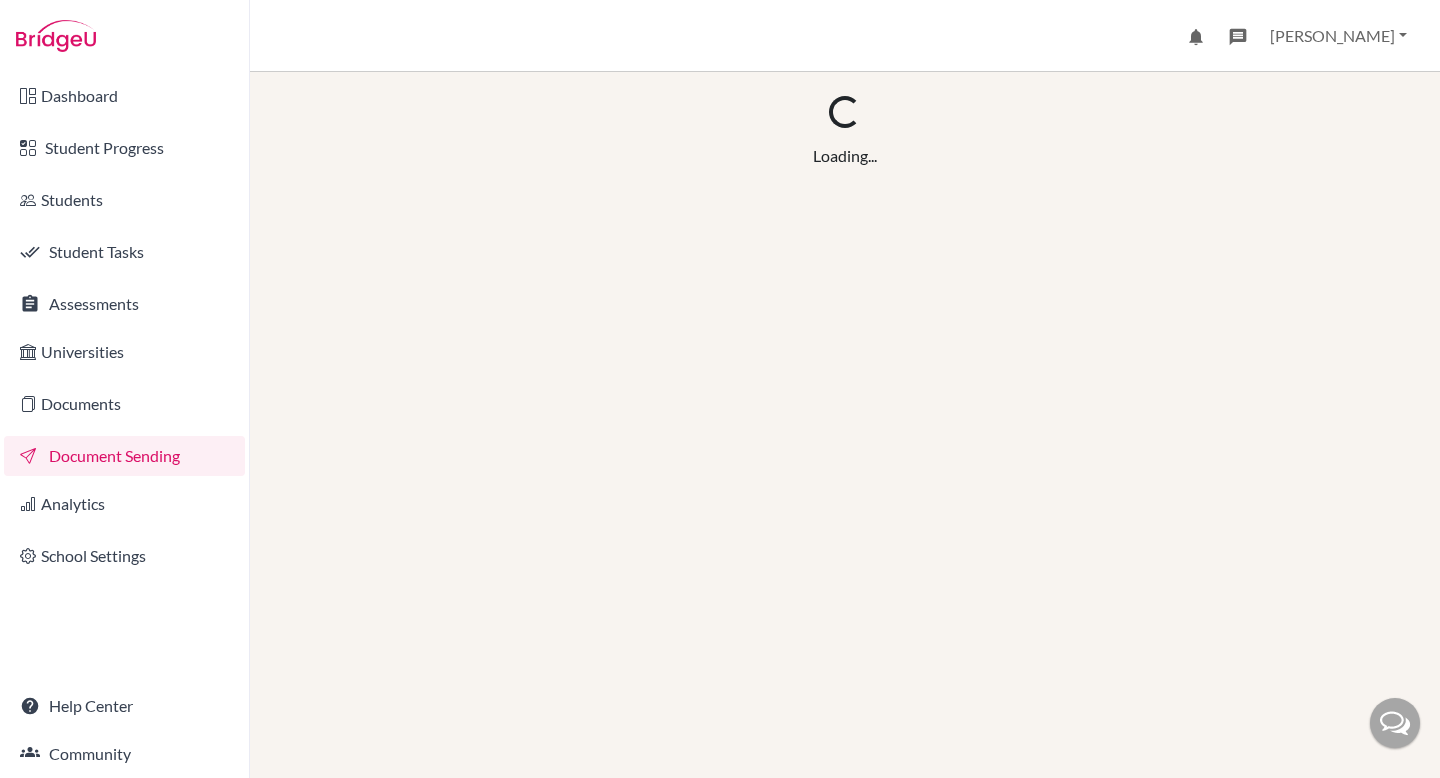 scroll, scrollTop: 0, scrollLeft: 0, axis: both 